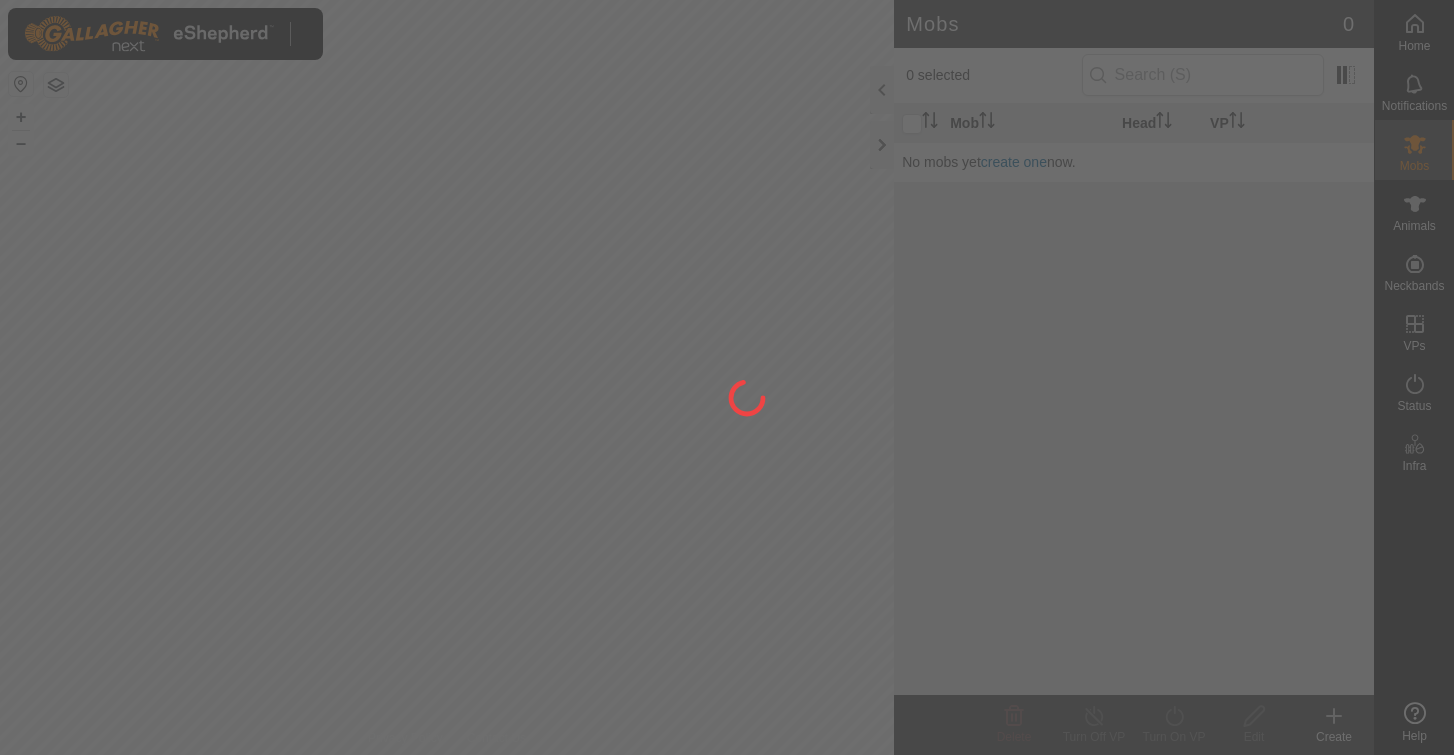 scroll, scrollTop: 0, scrollLeft: 0, axis: both 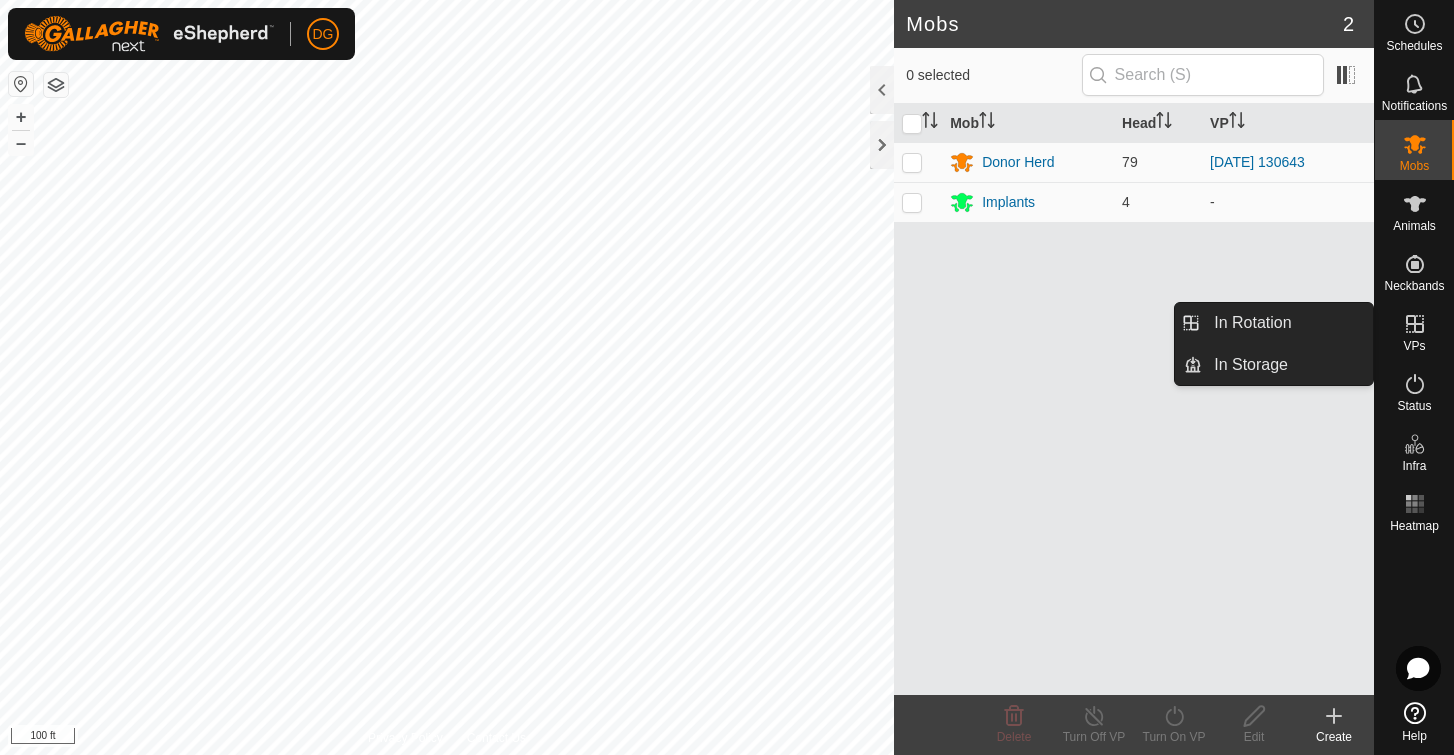 click 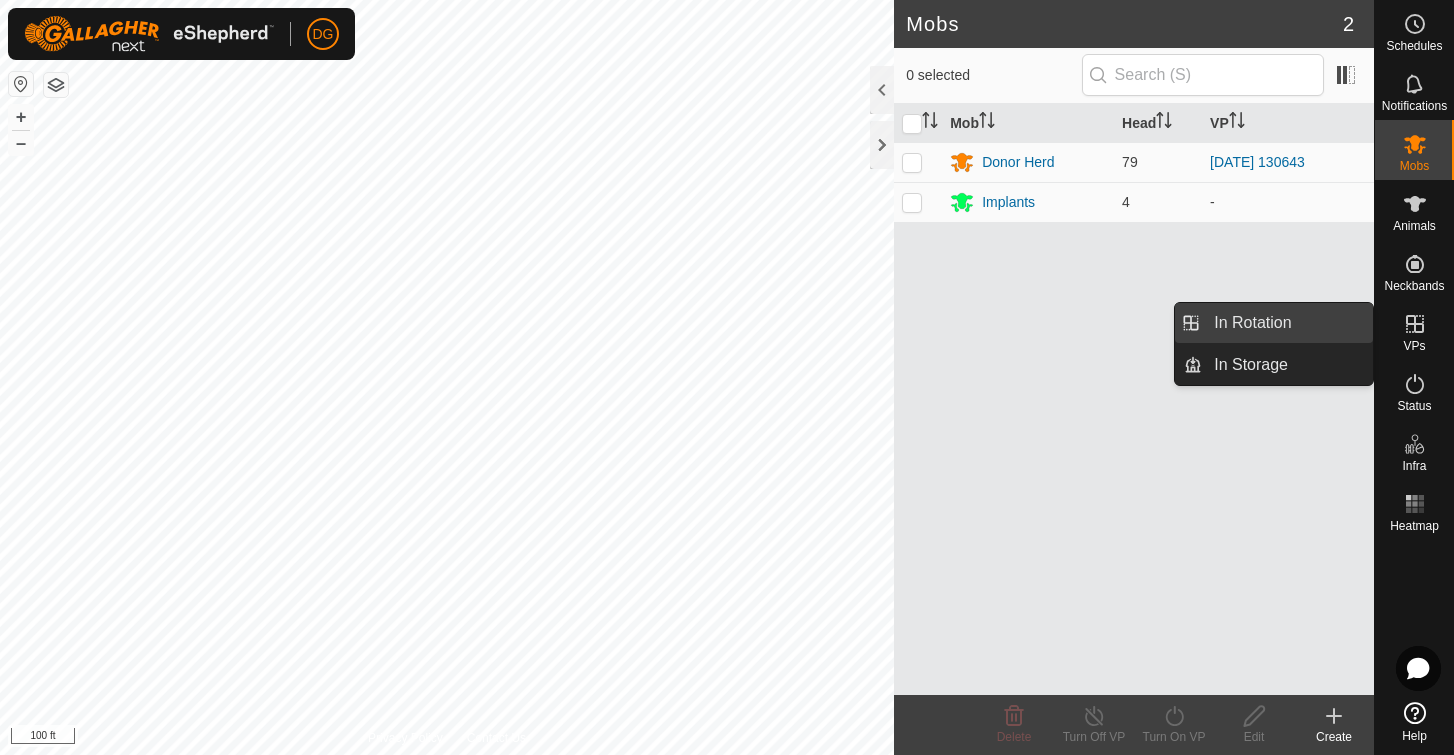 click on "In Rotation" at bounding box center [1287, 323] 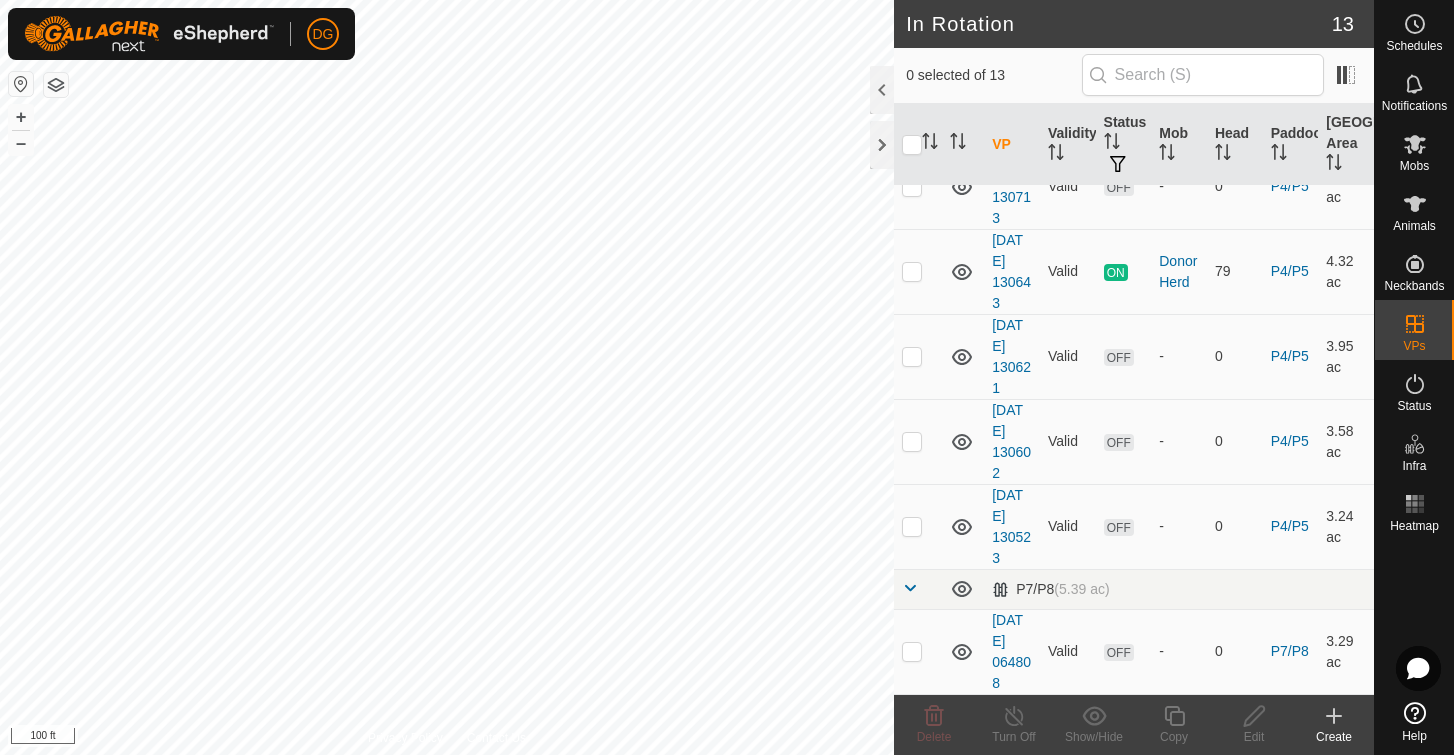 scroll, scrollTop: 677, scrollLeft: 0, axis: vertical 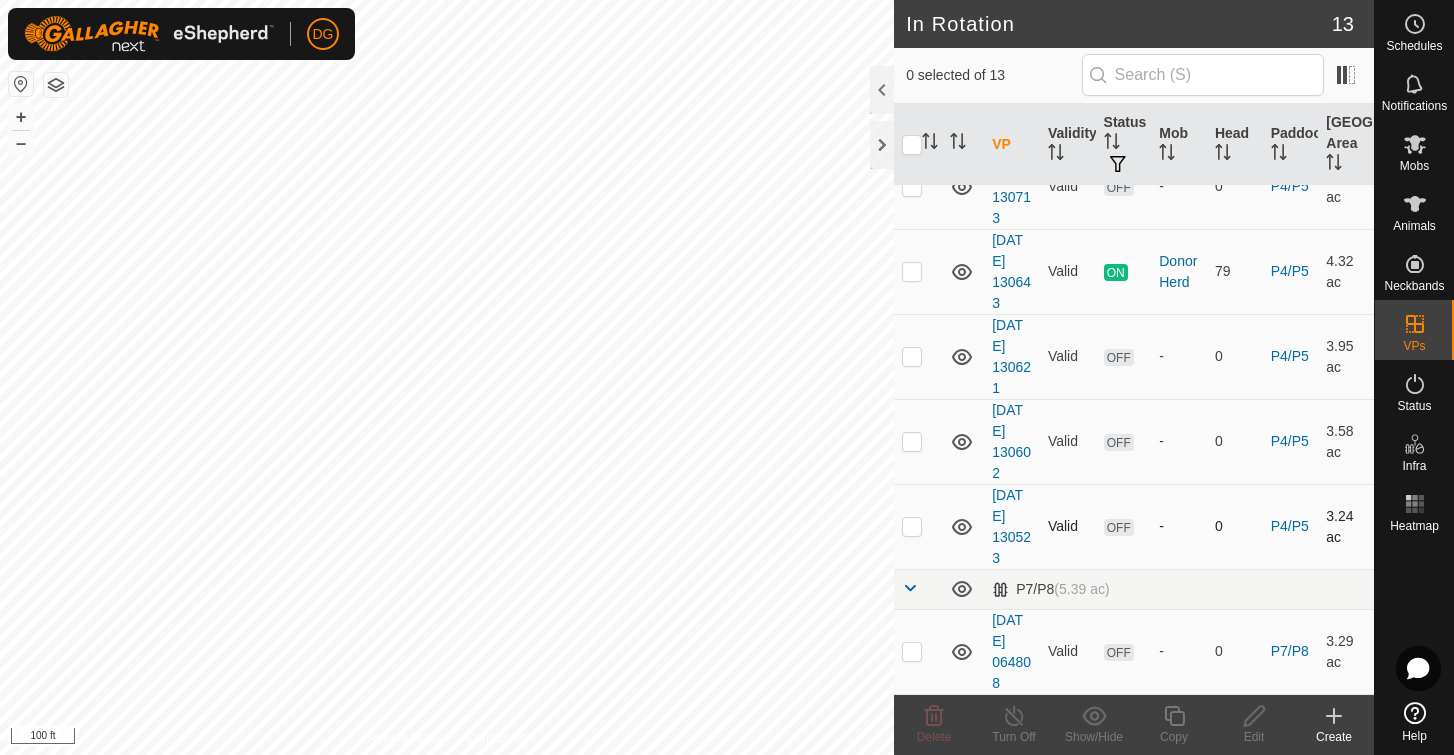 click at bounding box center (912, 526) 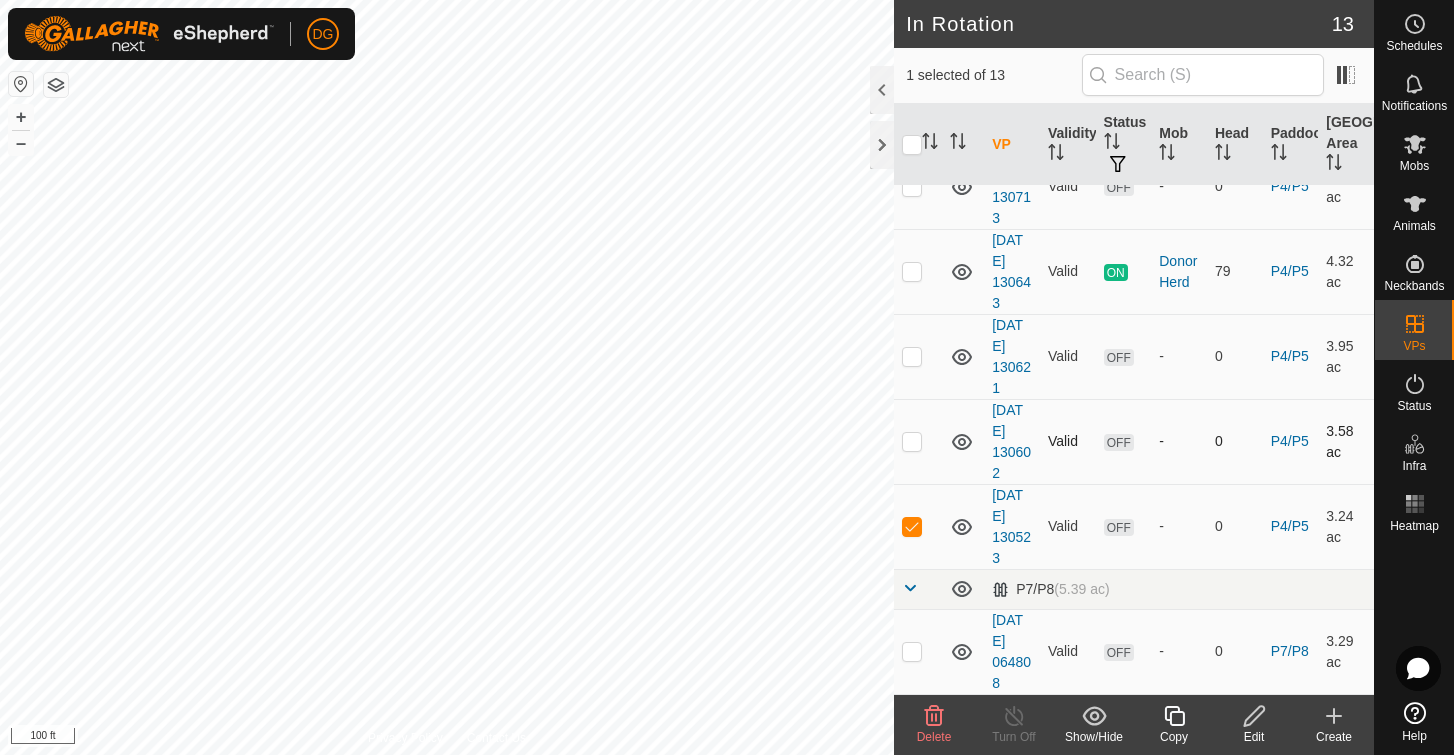 click at bounding box center (912, 441) 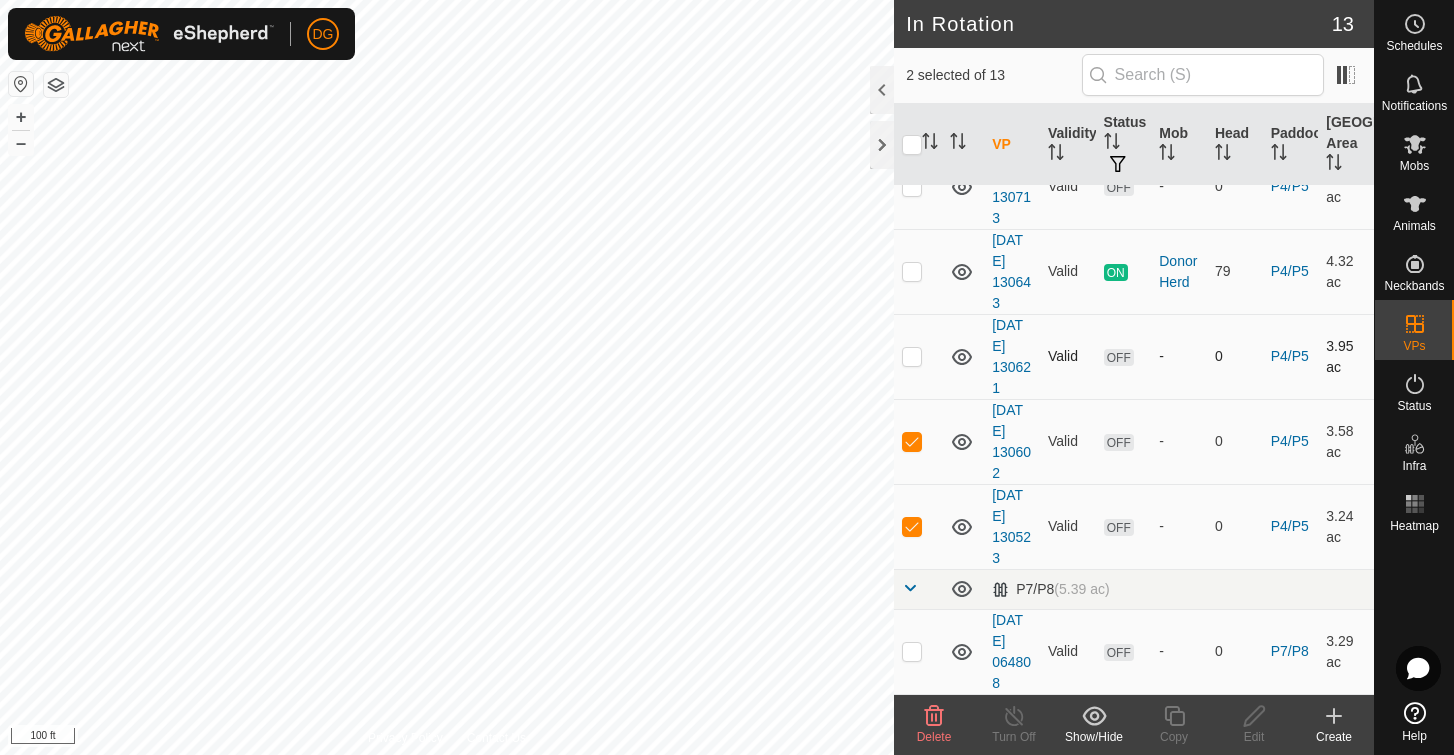 click at bounding box center [912, 356] 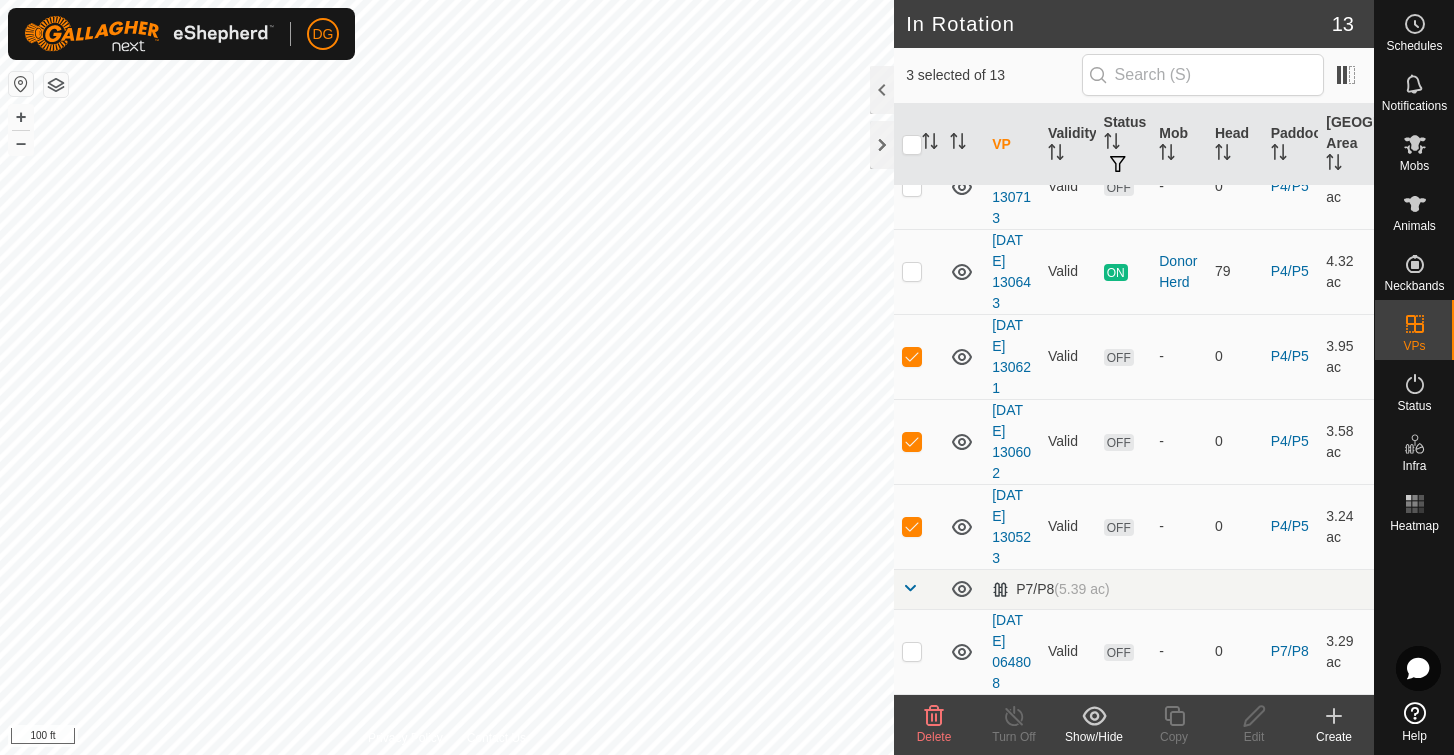 click 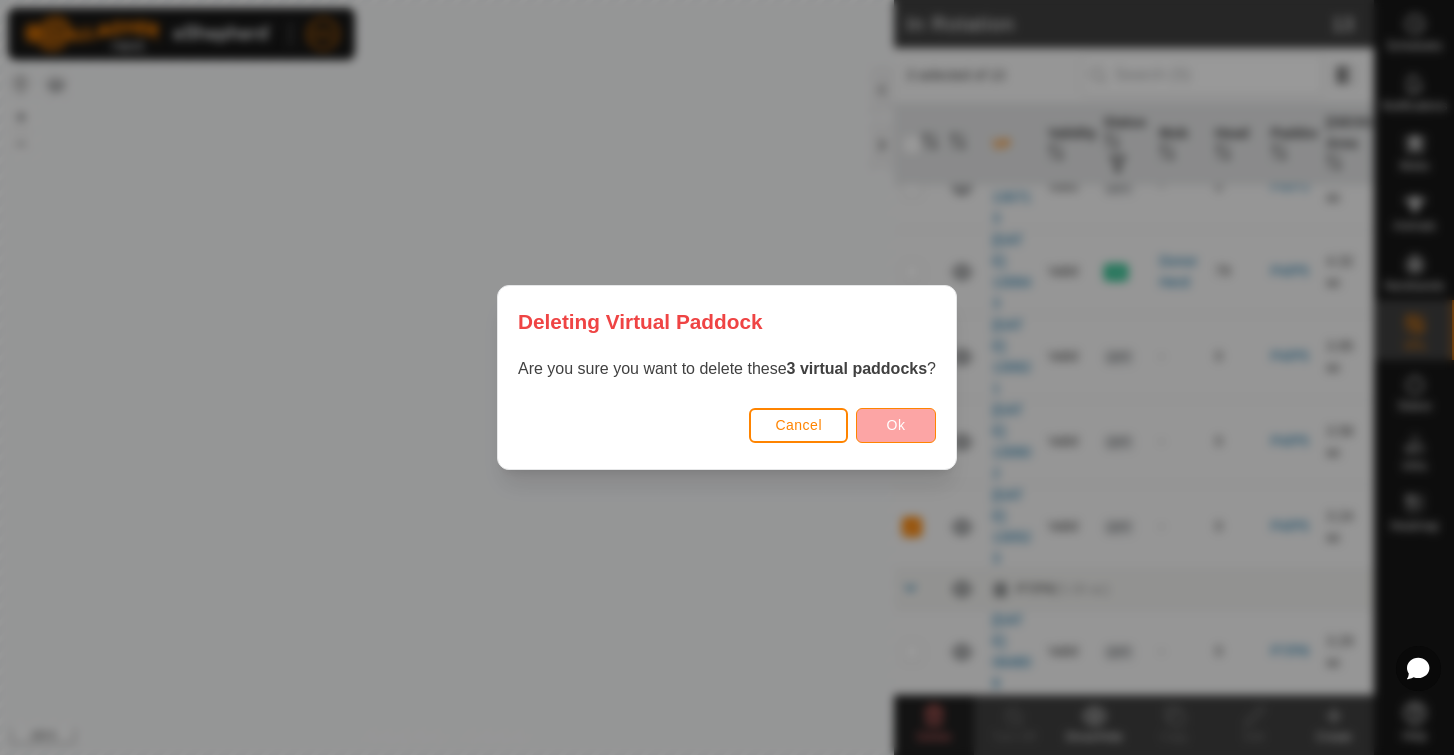 click on "Ok" at bounding box center (896, 425) 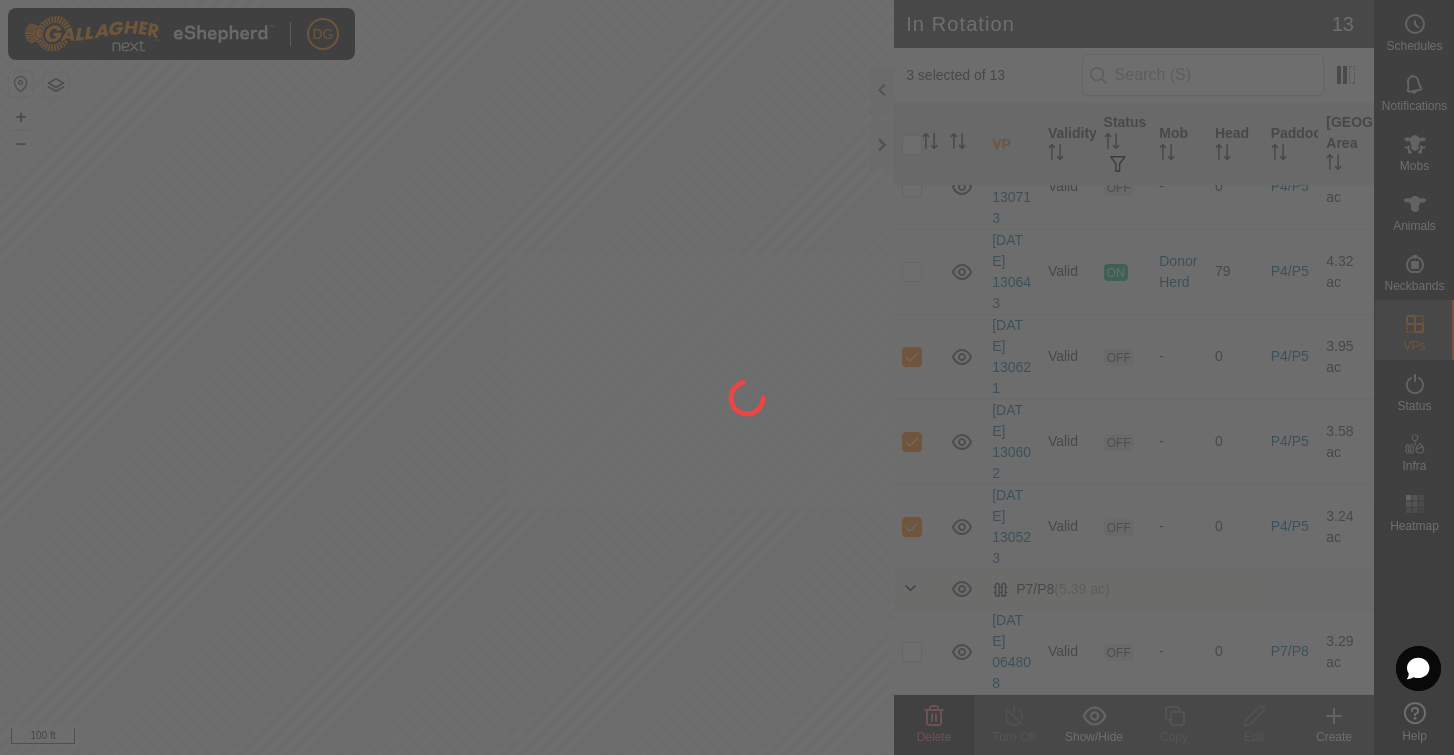 checkbox on "false" 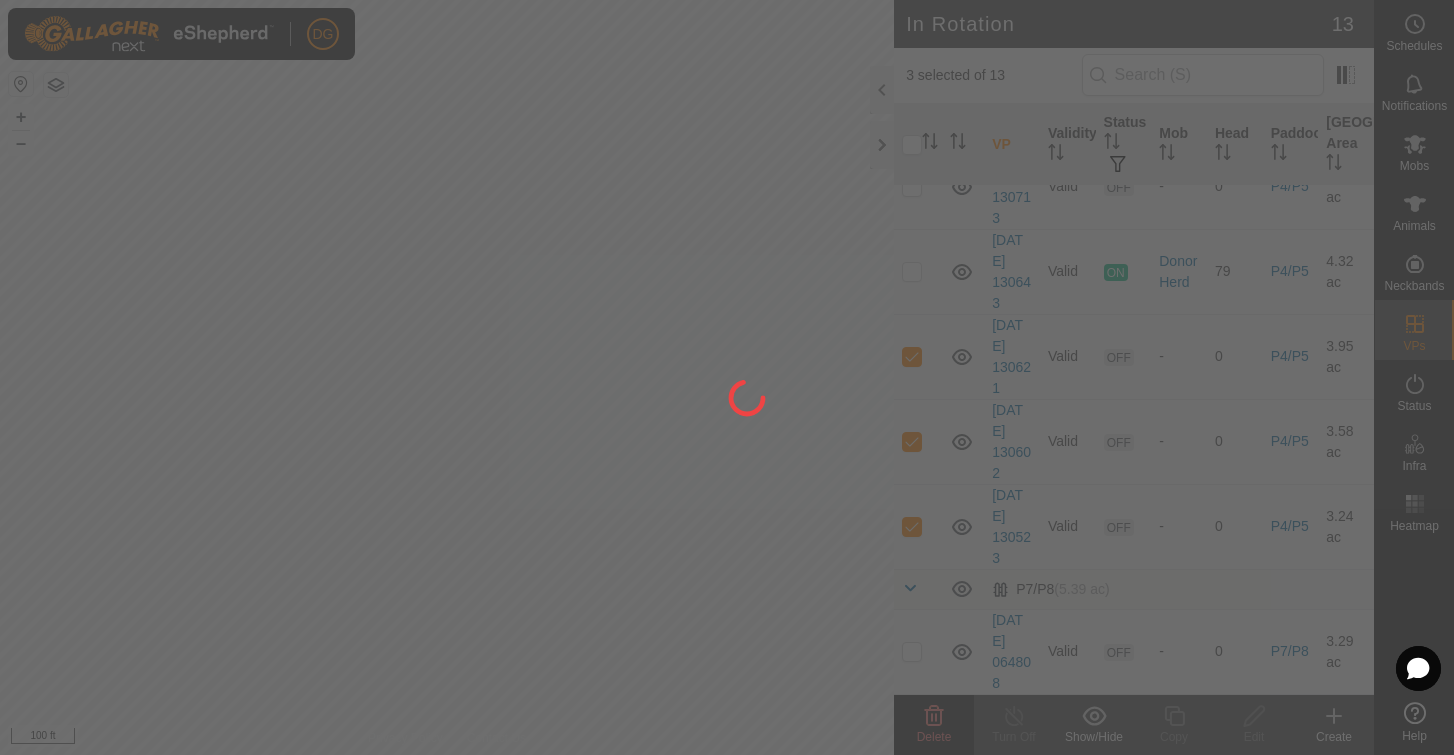 checkbox on "false" 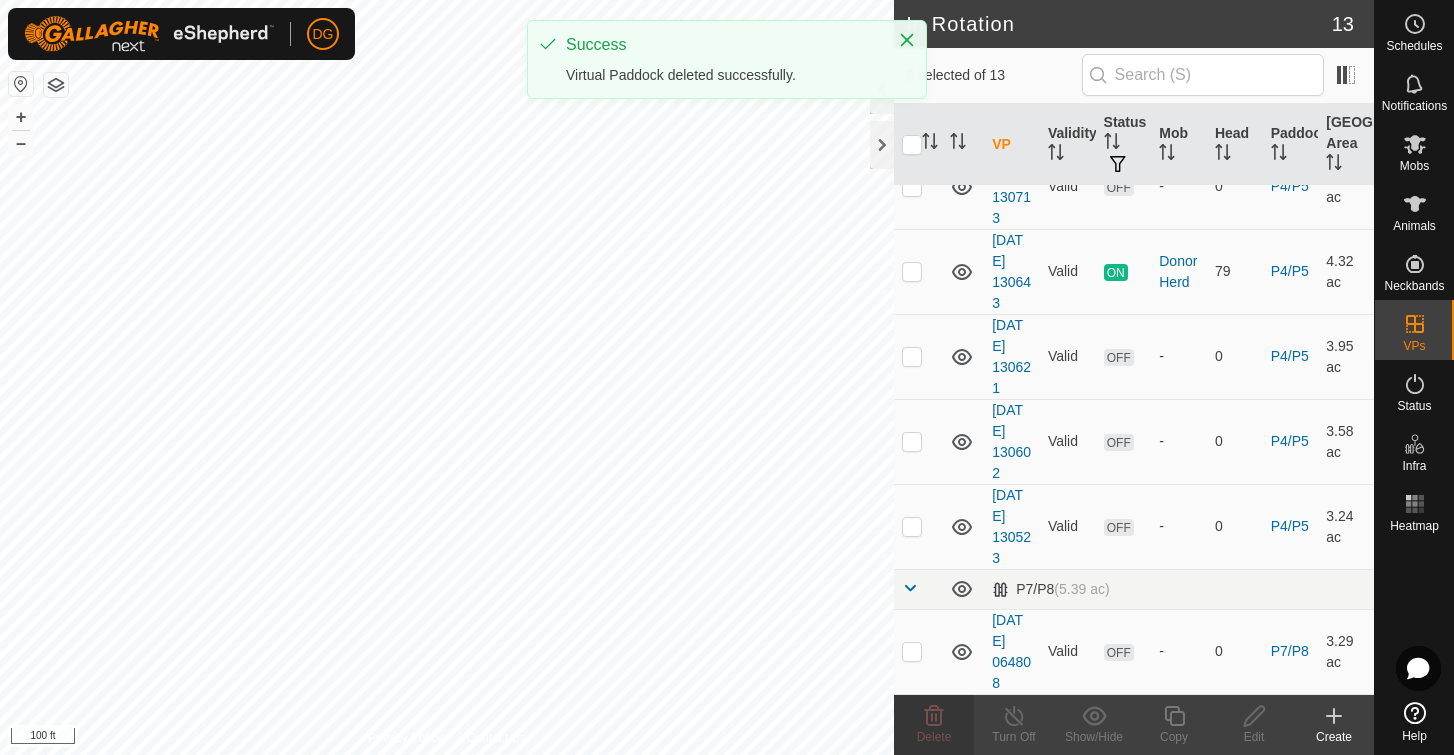 scroll, scrollTop: 422, scrollLeft: 0, axis: vertical 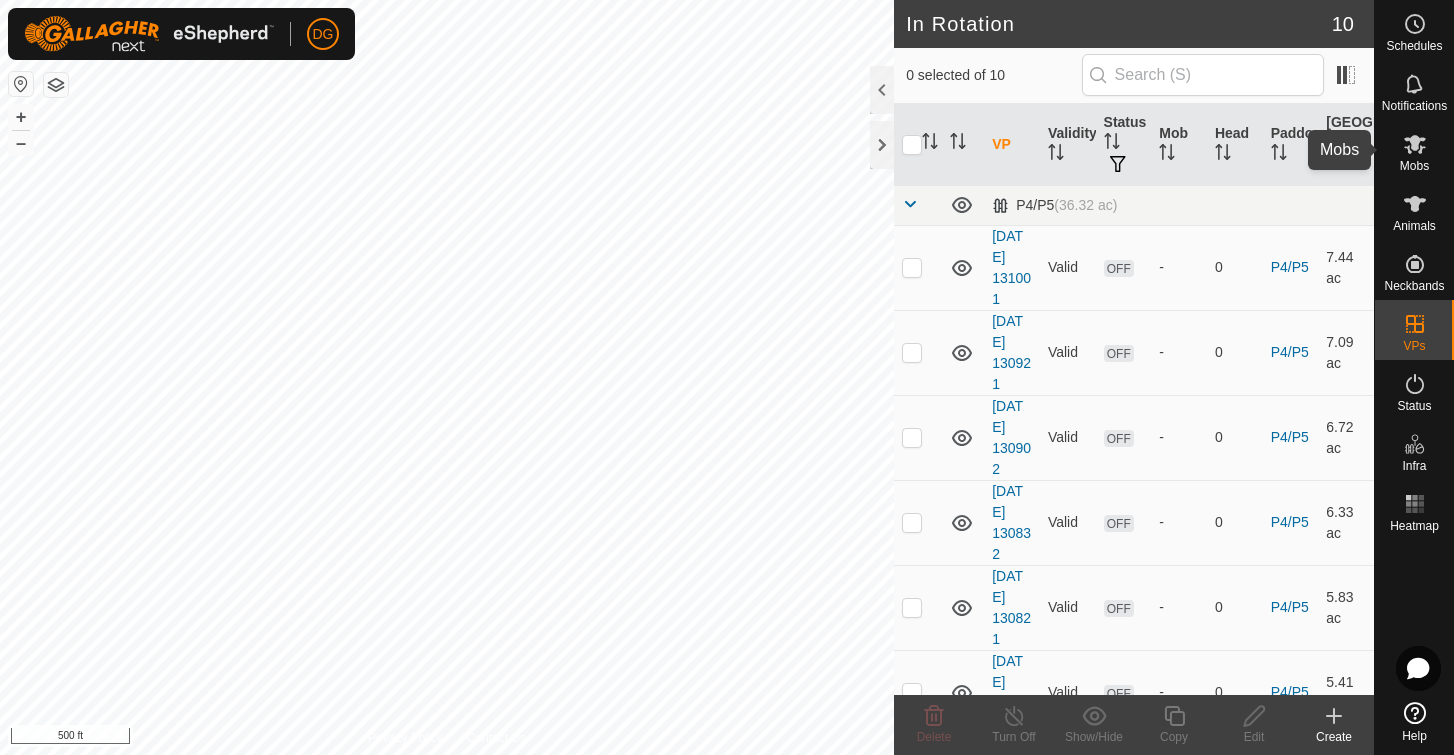 click 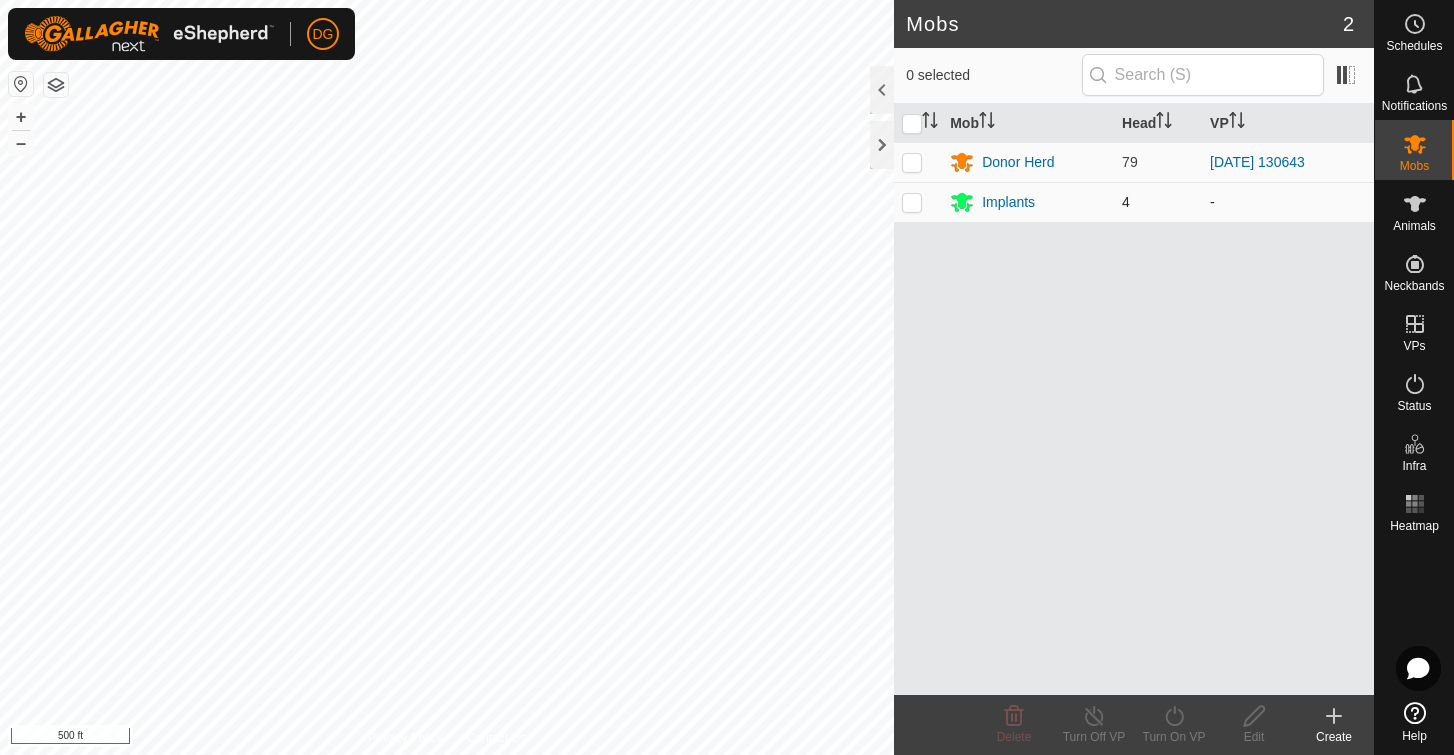 click at bounding box center [912, 202] 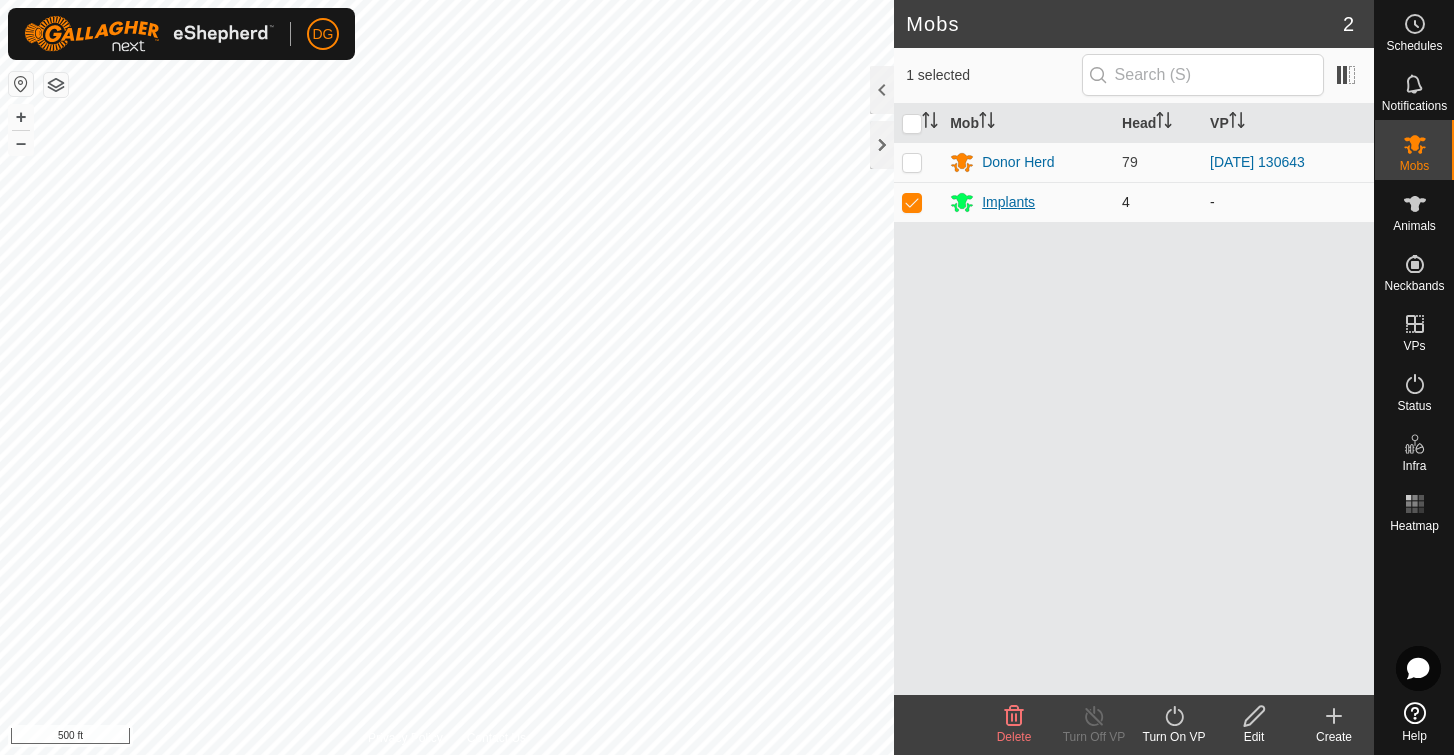 click on "Implants" at bounding box center (1008, 202) 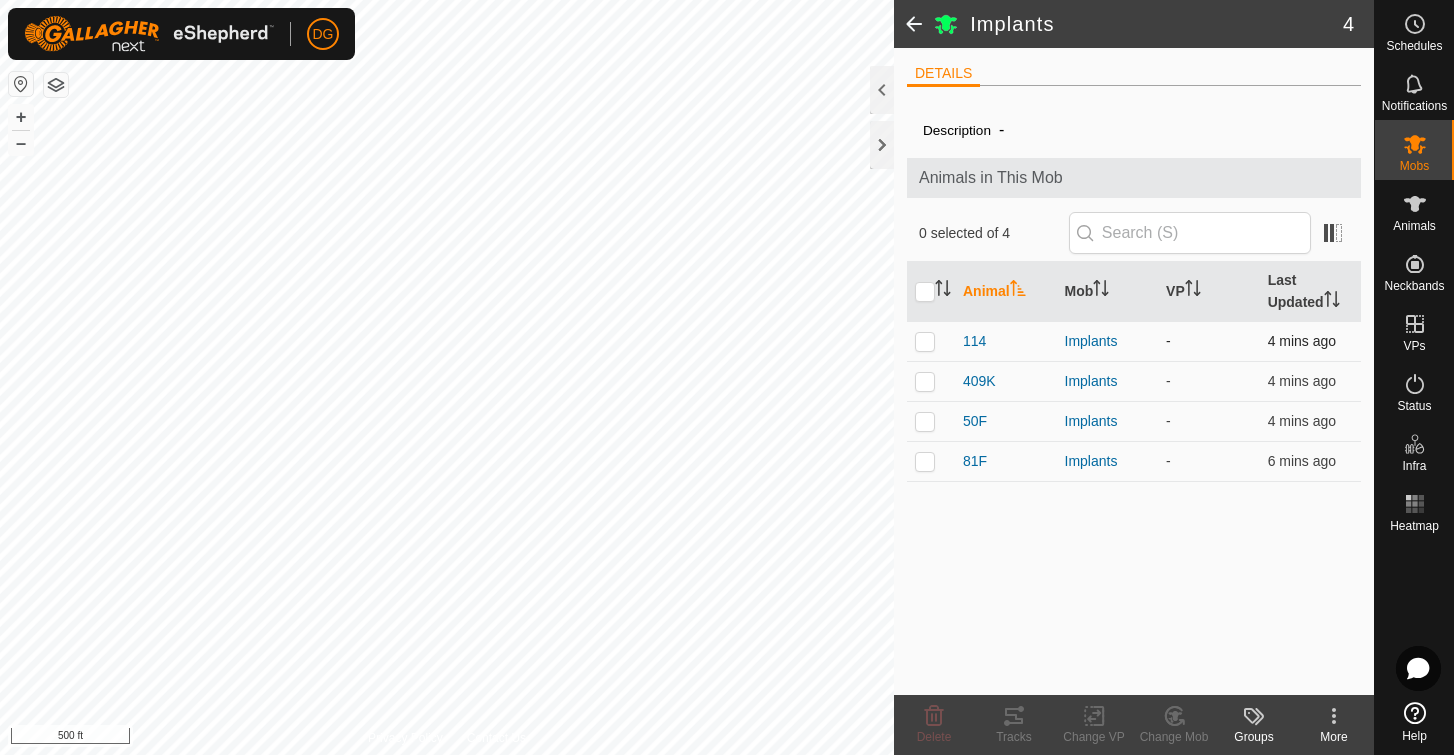 click at bounding box center (925, 341) 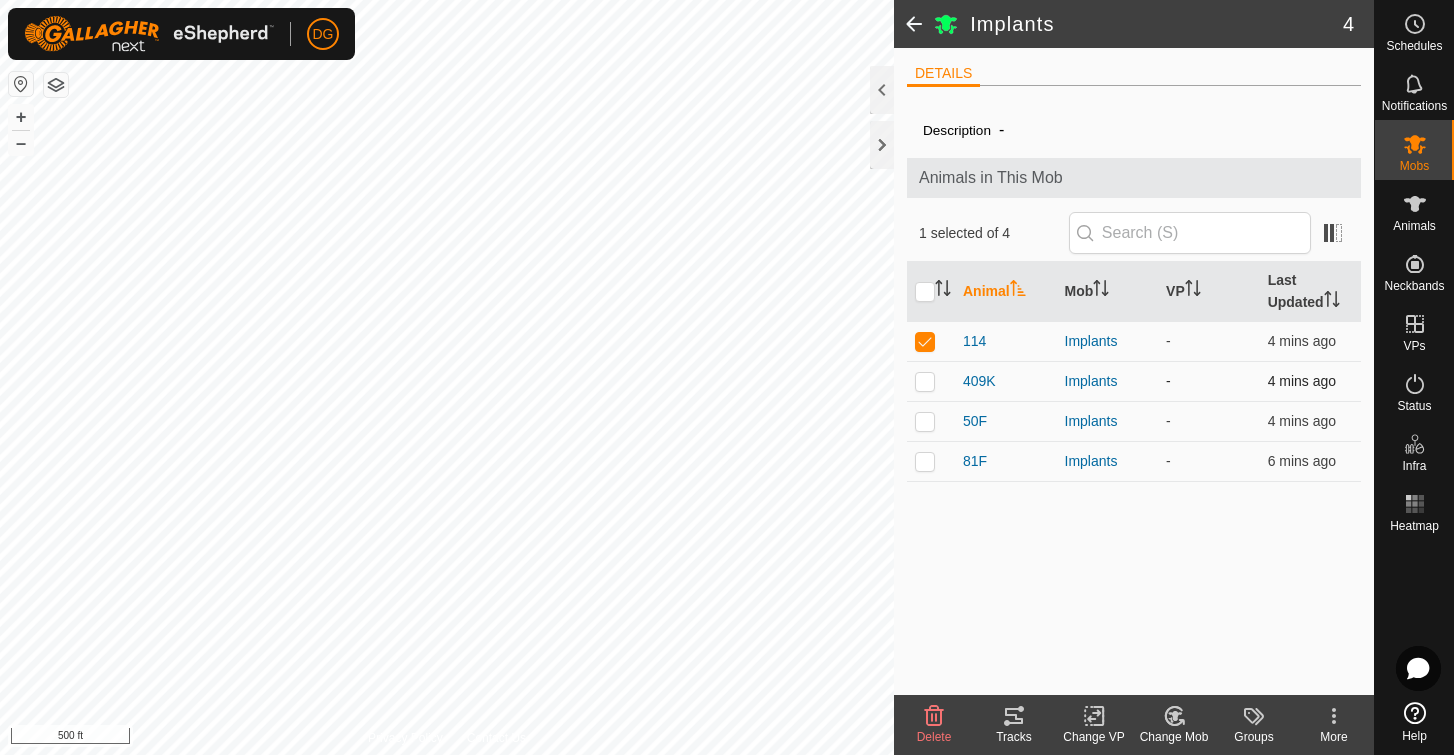 click at bounding box center [925, 381] 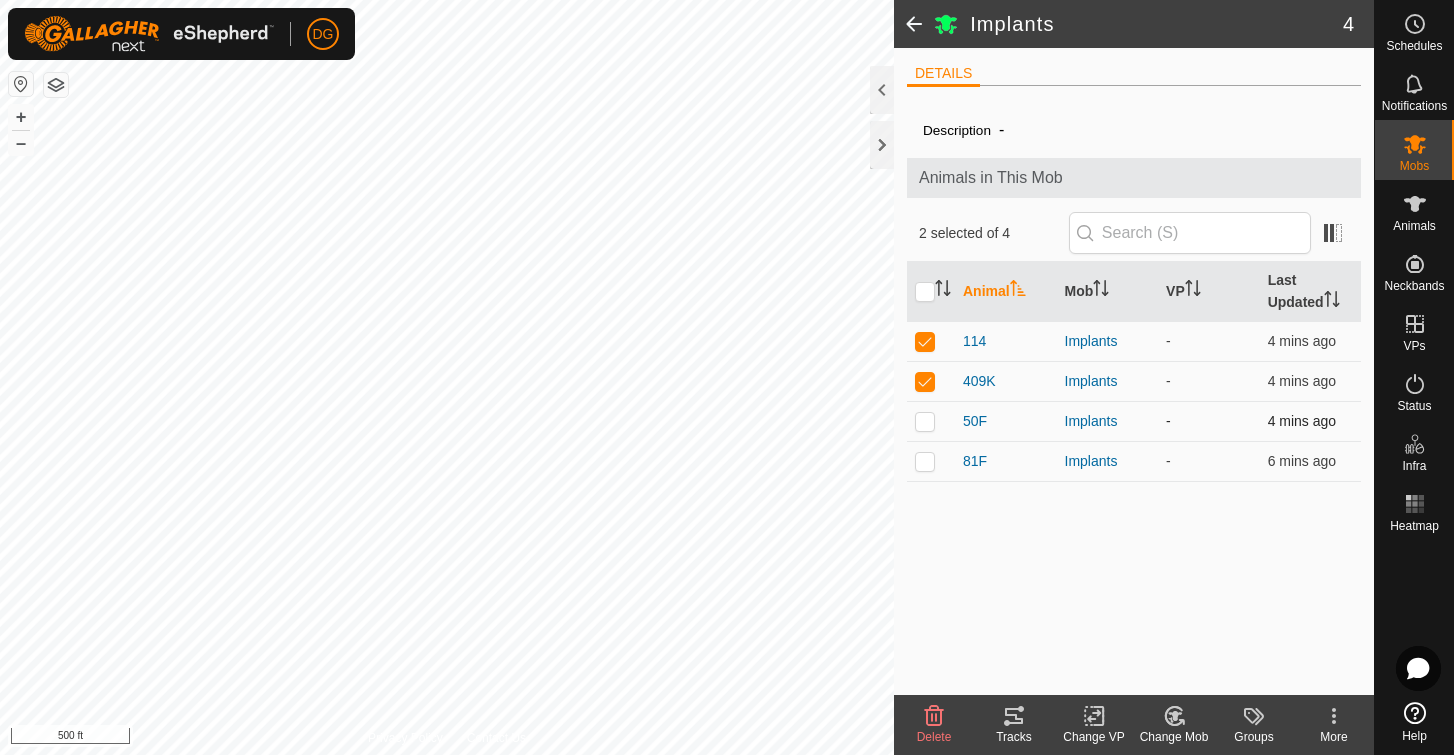 click at bounding box center (925, 421) 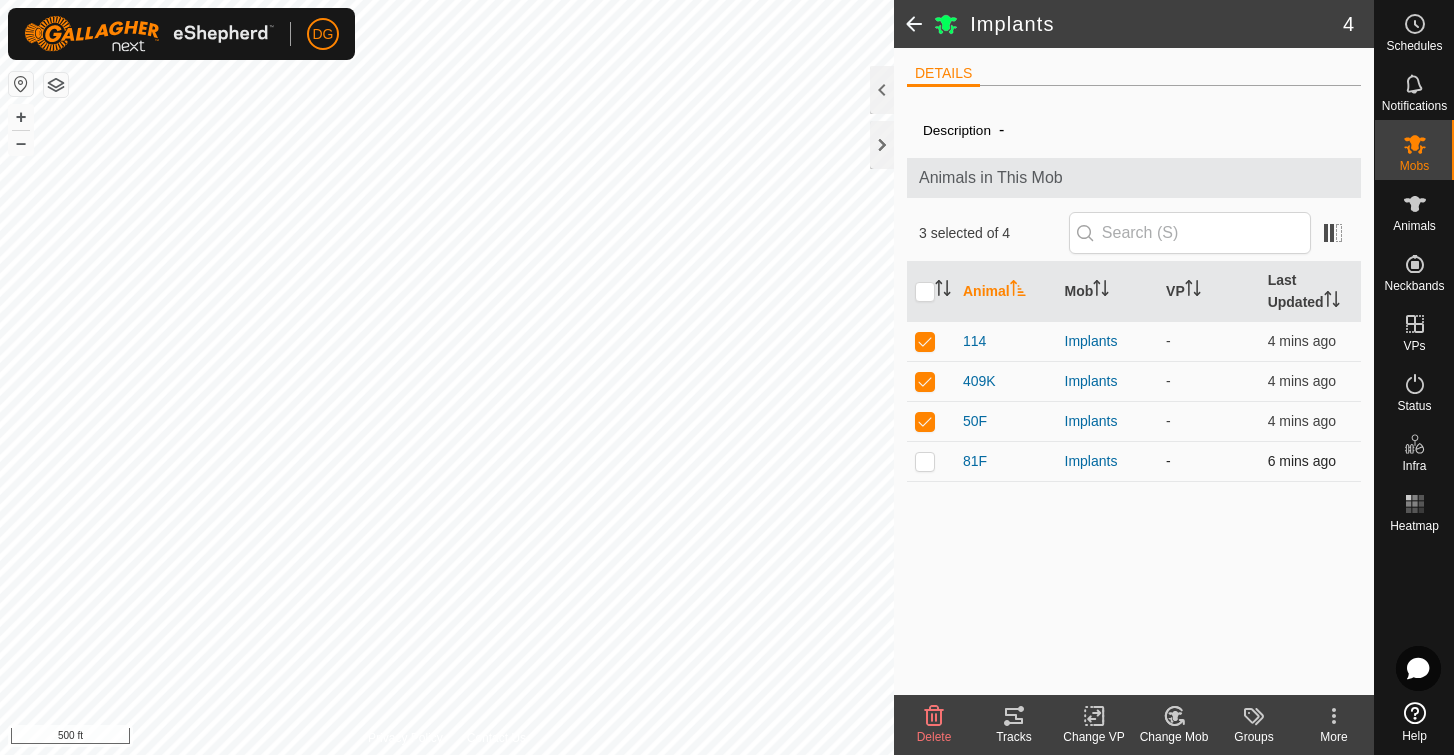 click at bounding box center (925, 461) 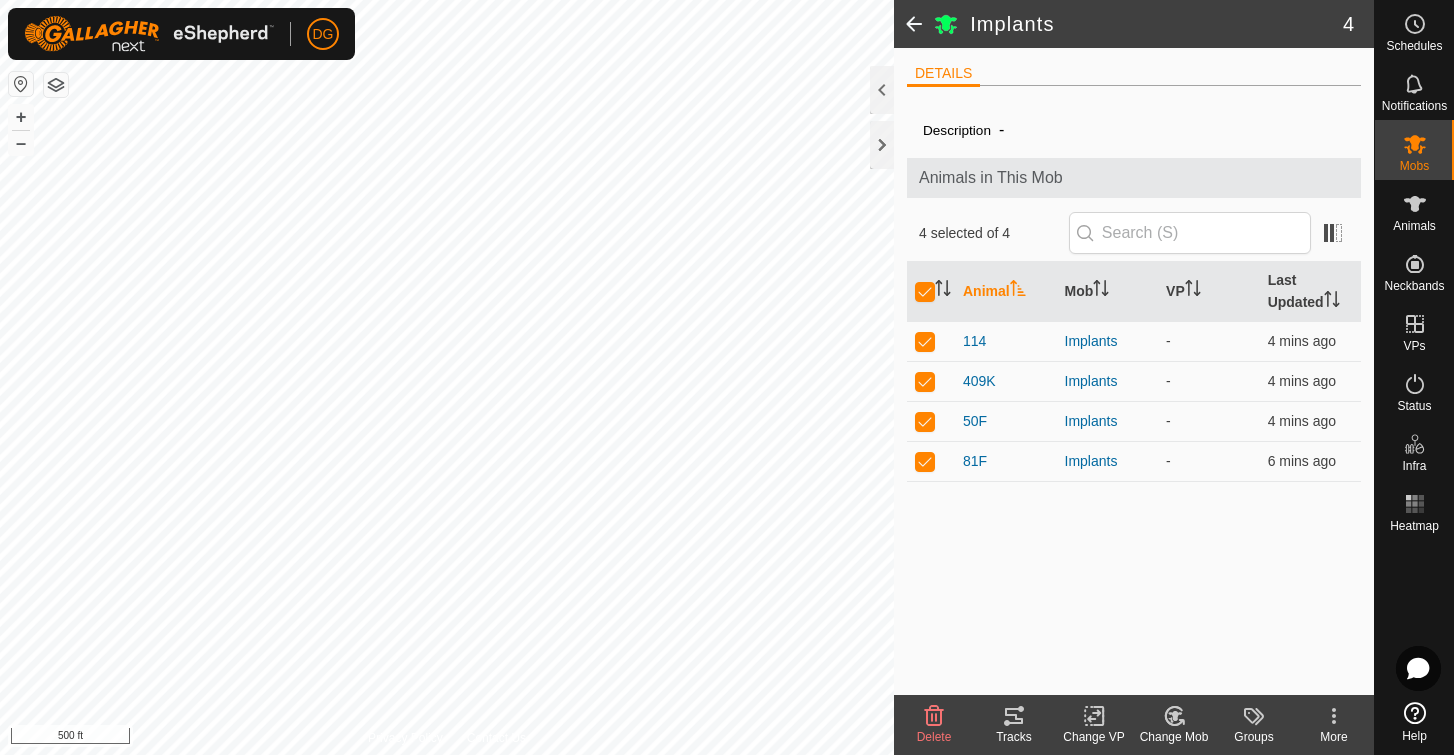 click 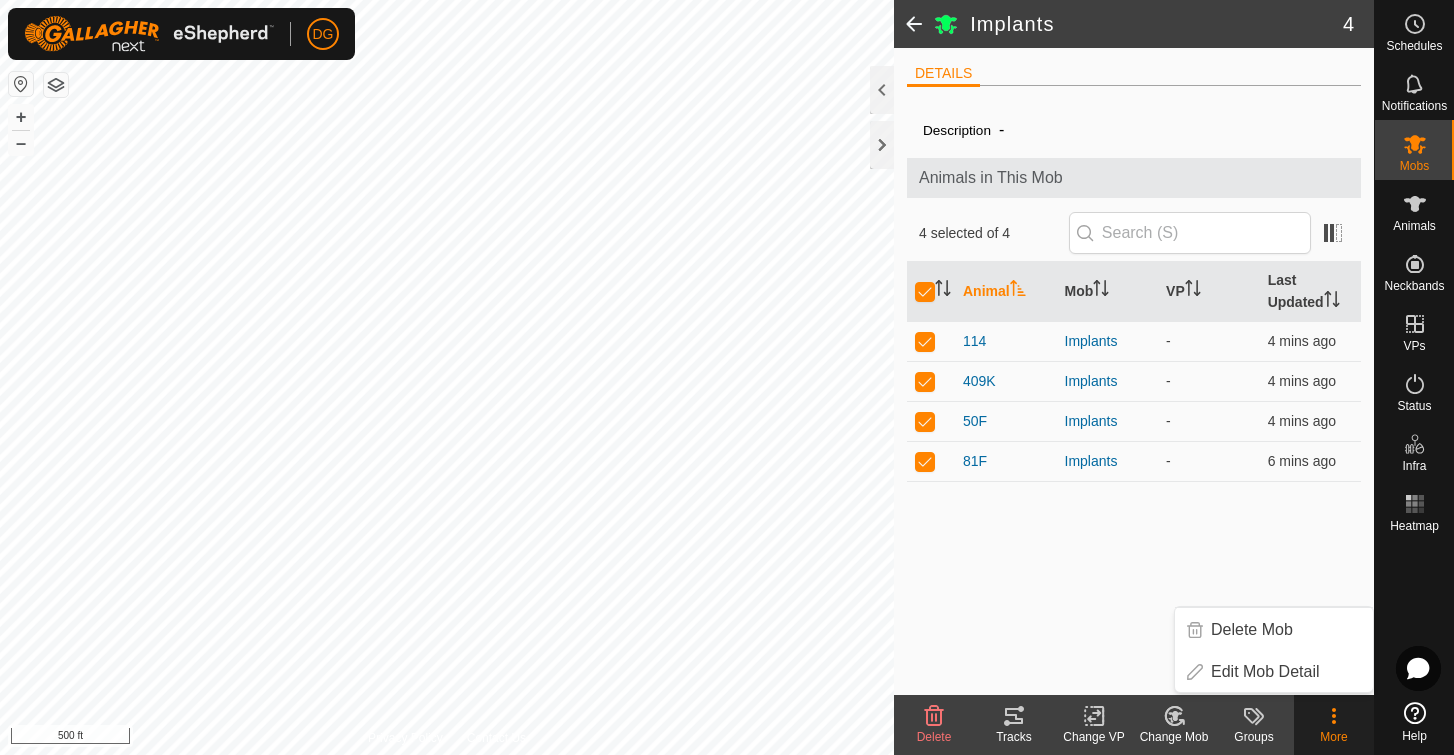 click on "Description  - Animals in This Mob  4 selected of 4   Animal   Mob   VP   Last Updated   114   Implants  -  4 mins ago  409K   Implants  -  4 mins ago  50F   Implants  -  4 mins ago  81F   Implants  -  6 mins ago" 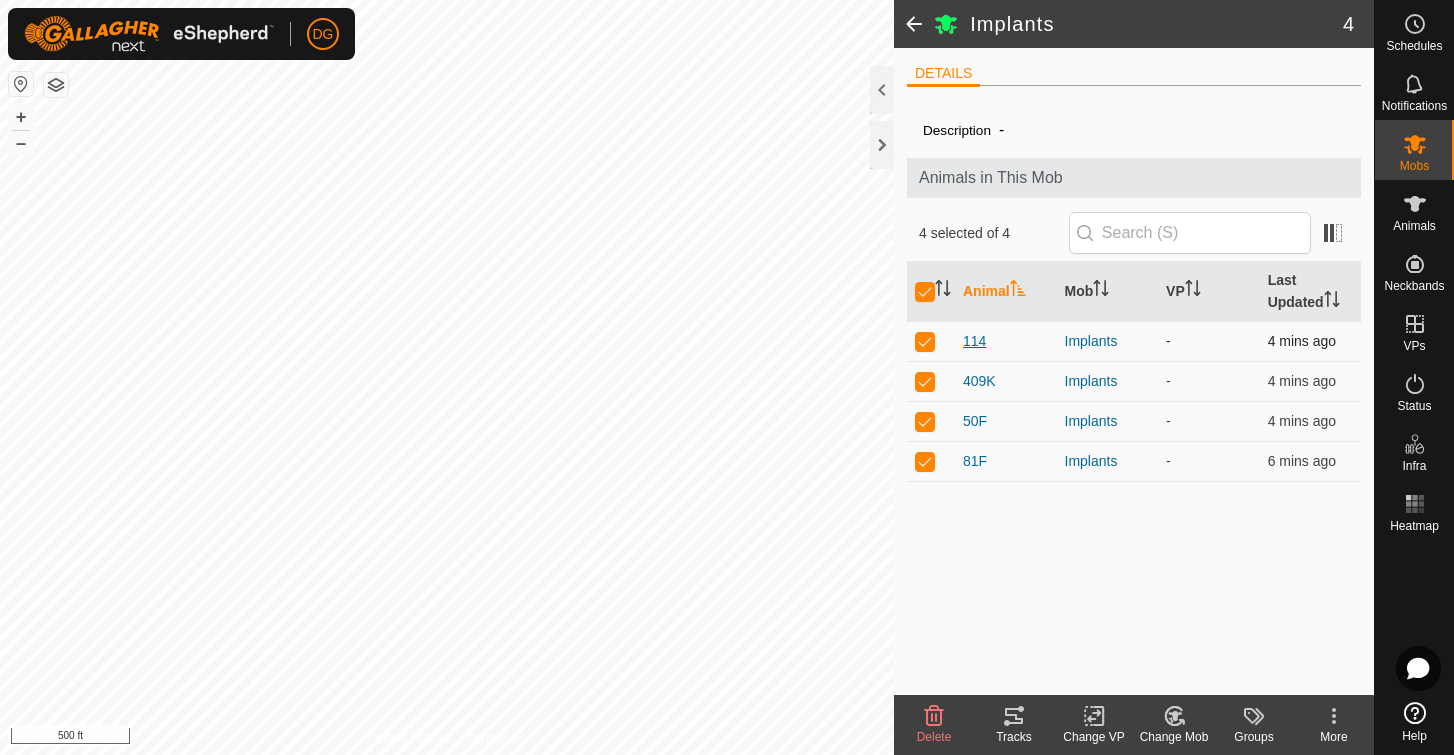 click on "114" at bounding box center (974, 341) 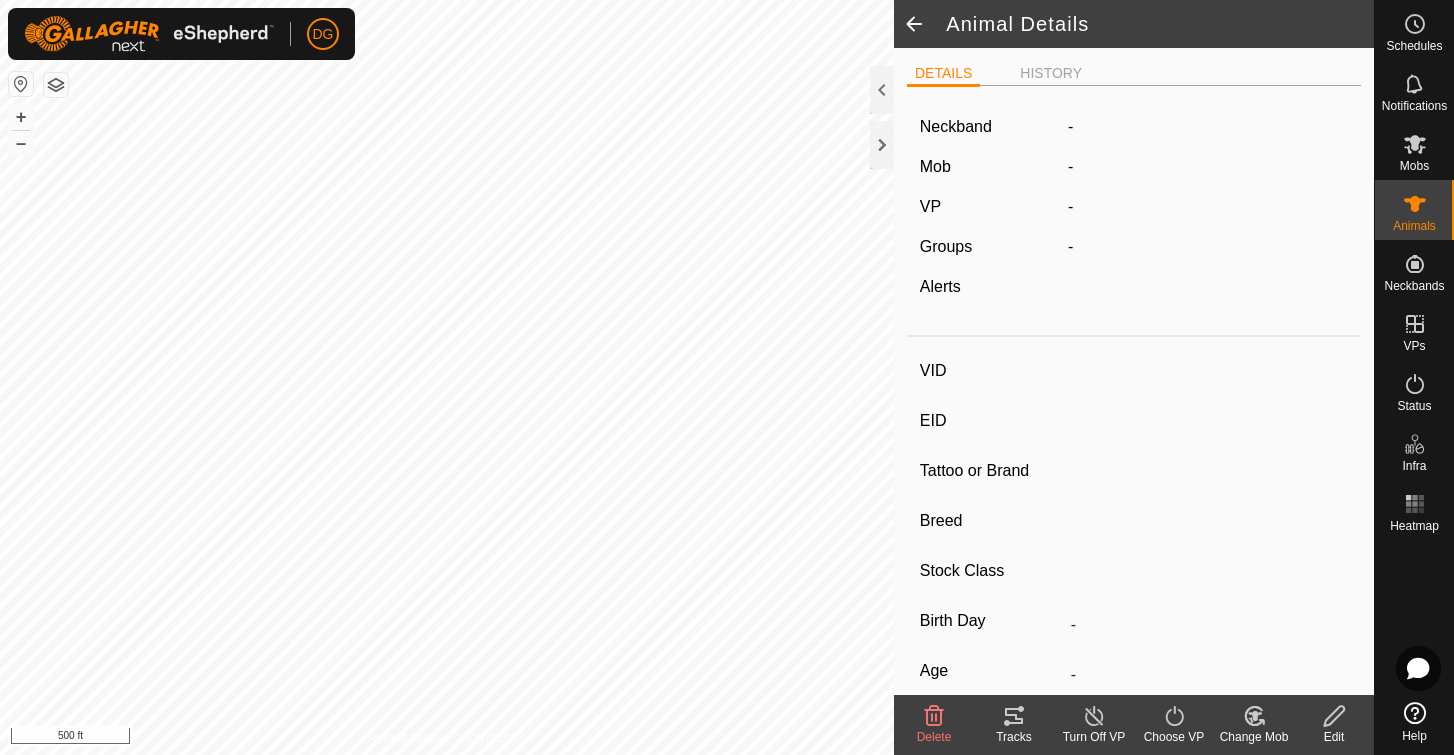 type on "114" 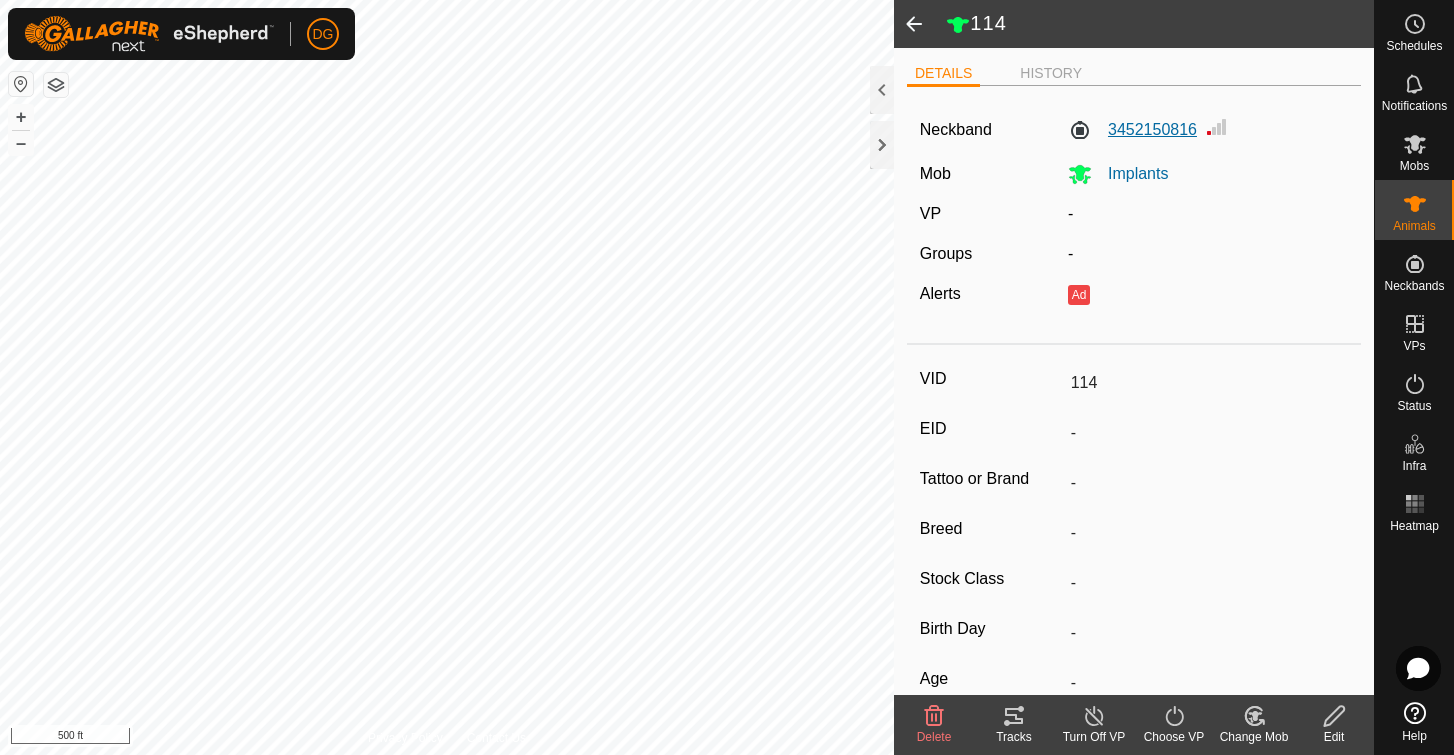click on "3452150816" 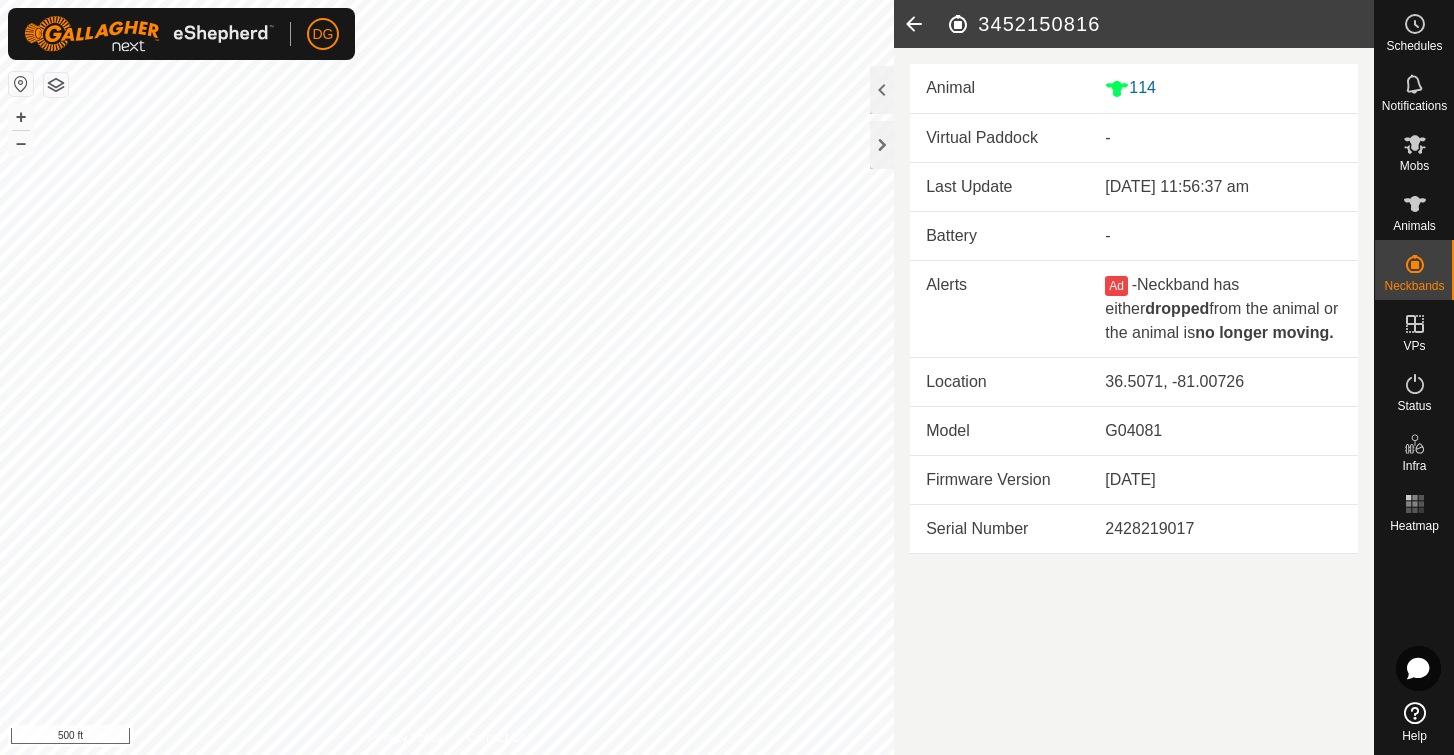 click 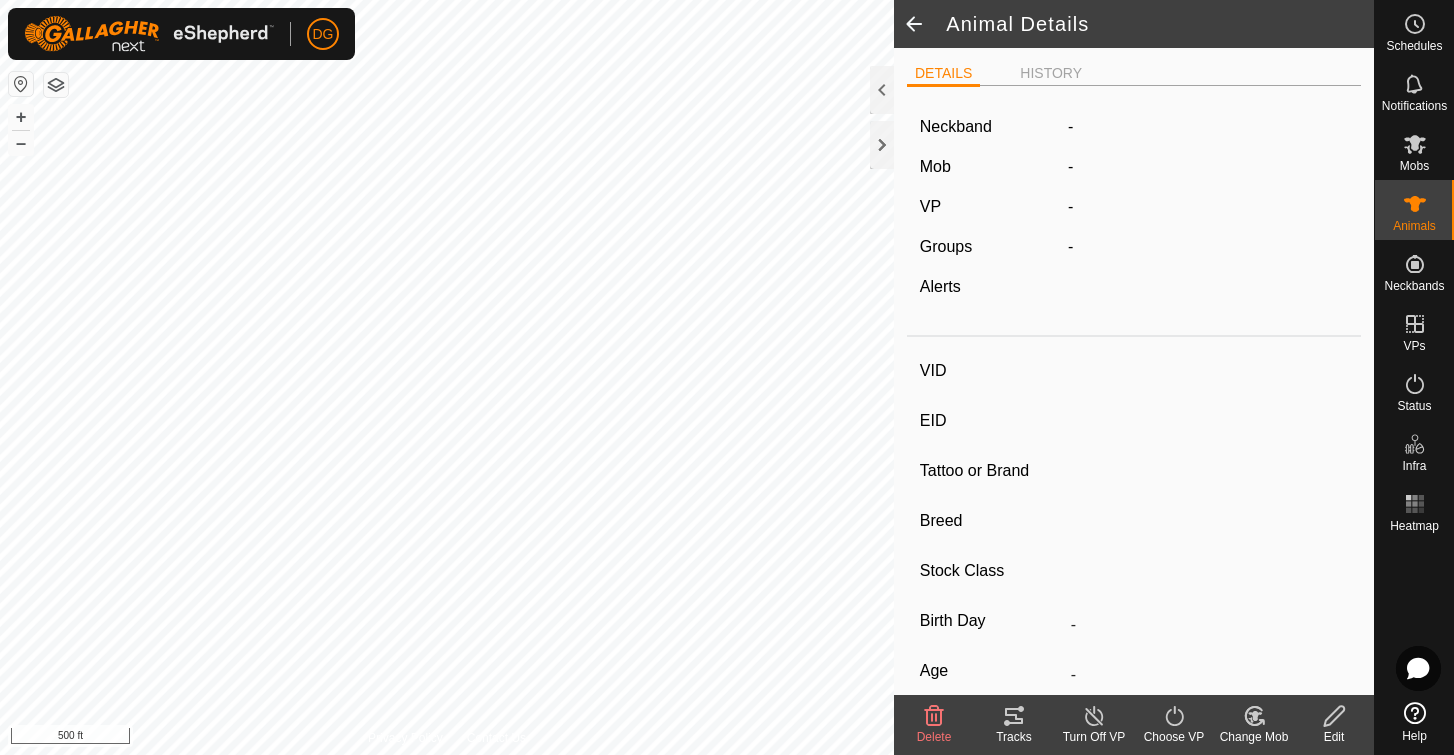 type on "114" 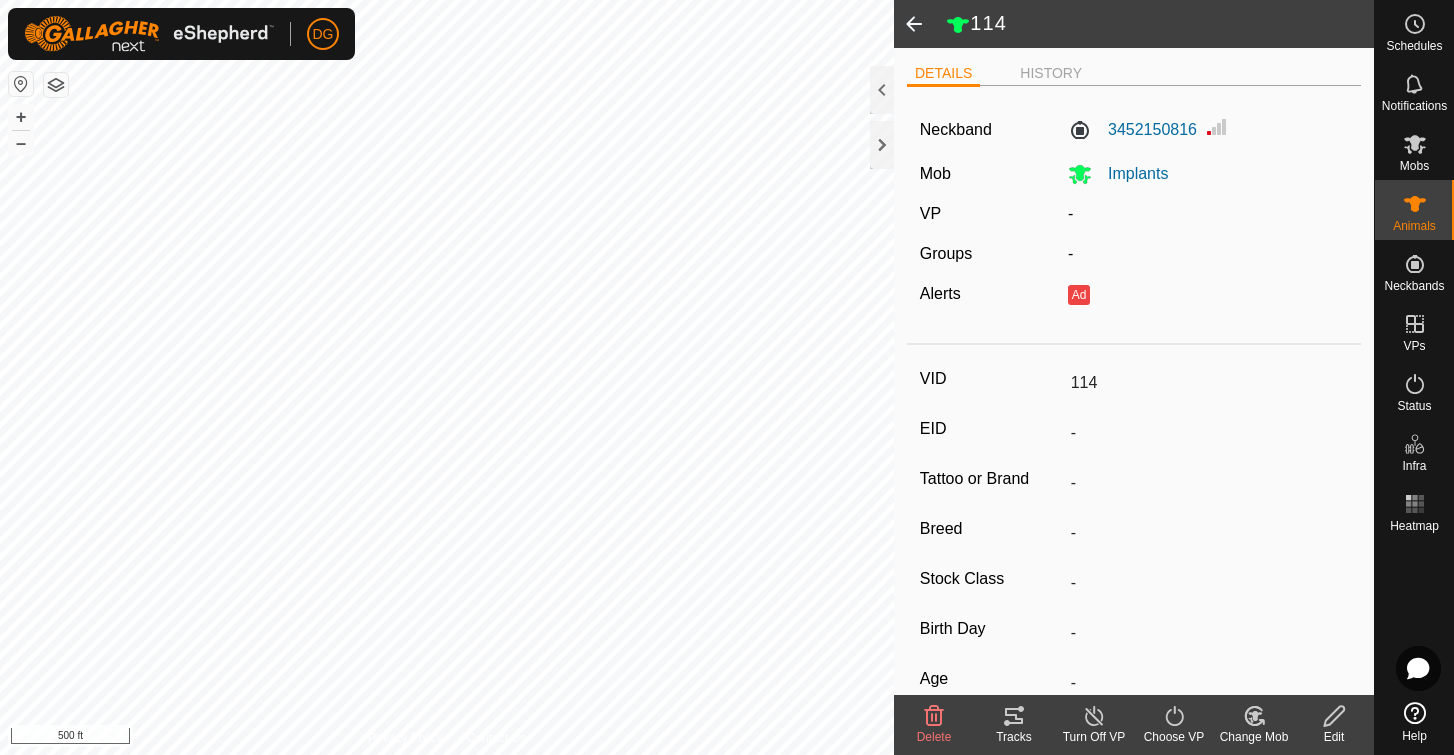 click 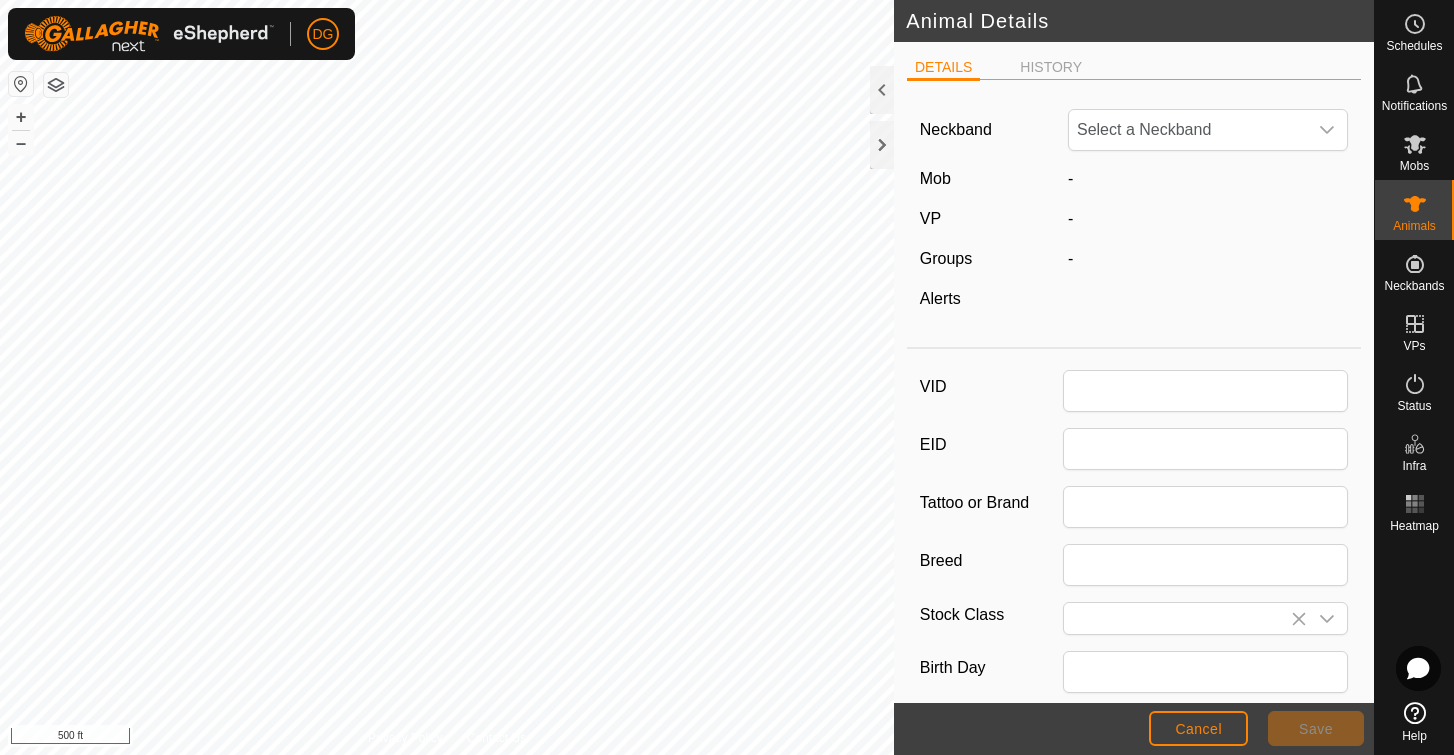 type on "114" 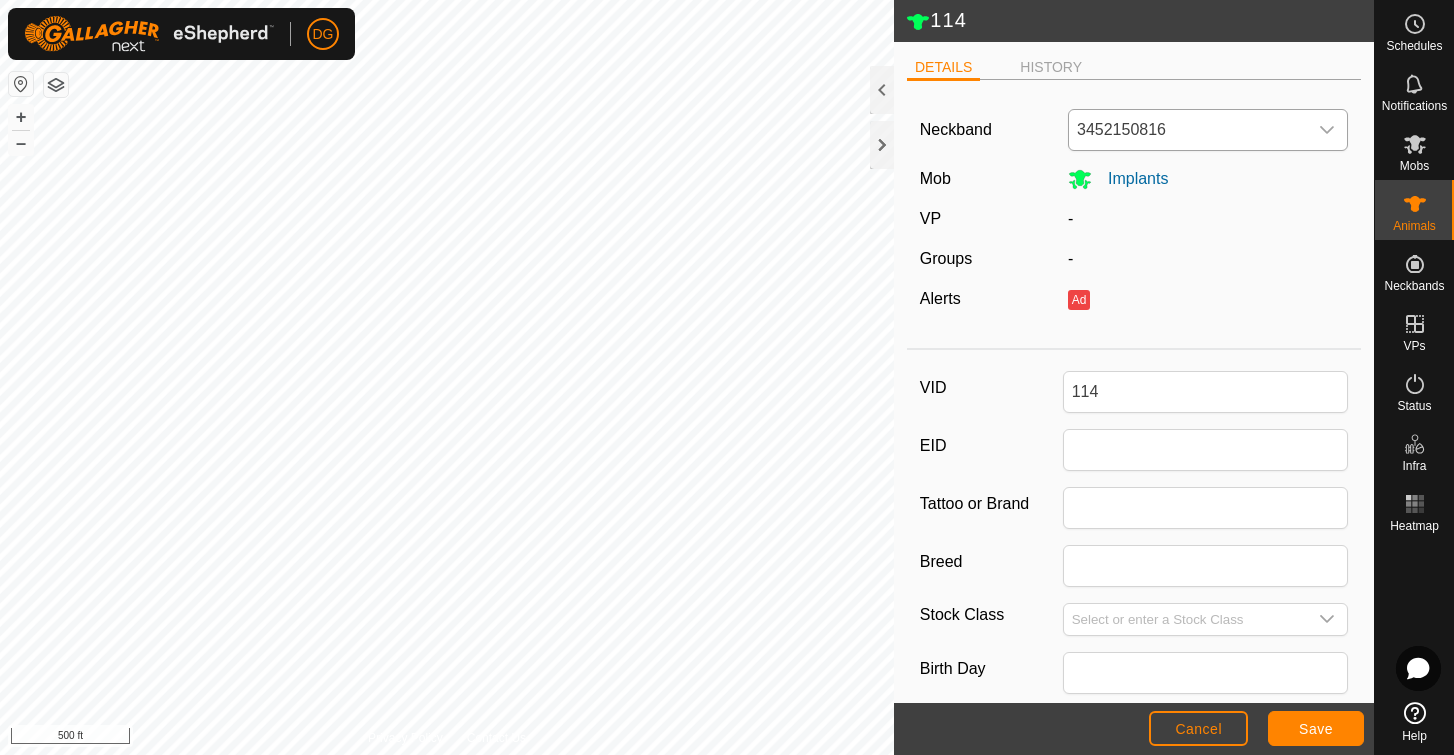 click on "3452150816" at bounding box center [1188, 130] 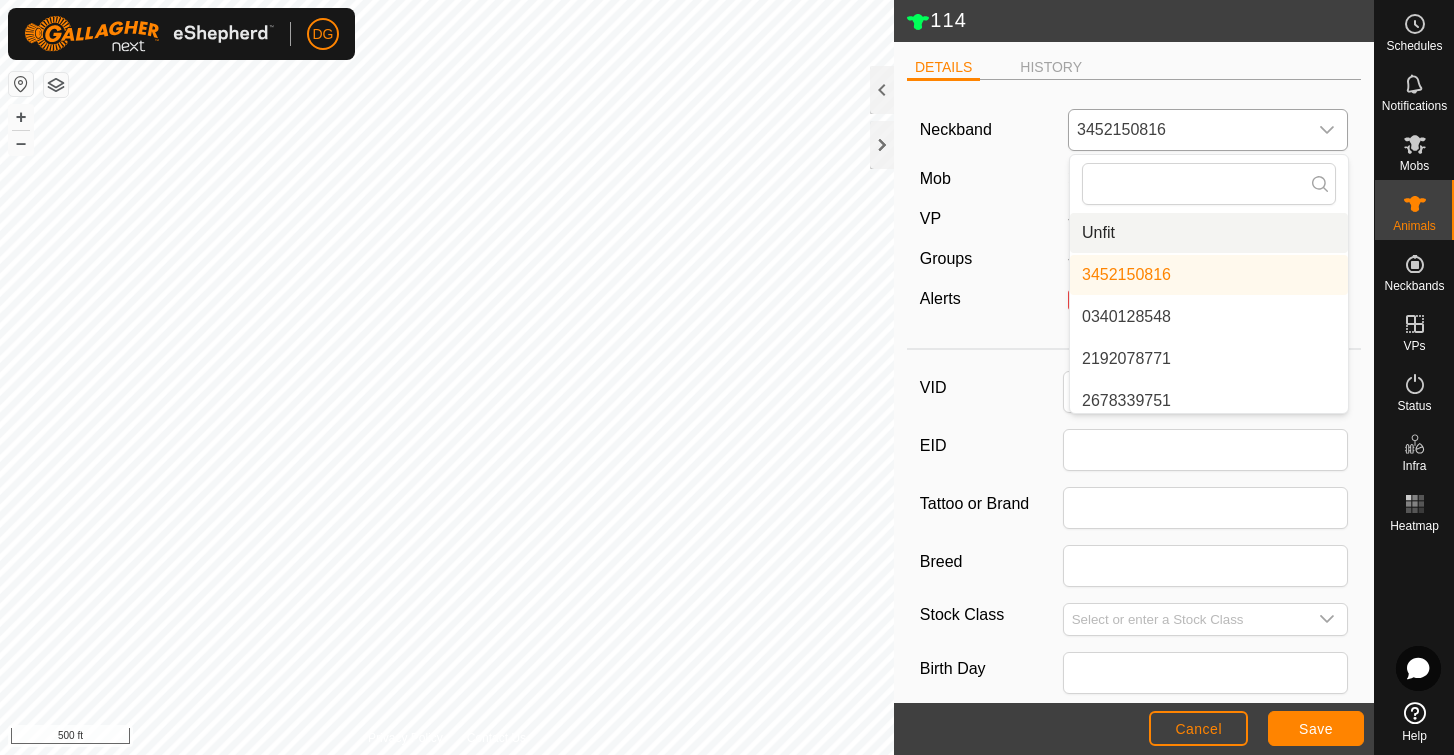 click on "Unfit" at bounding box center (1209, 233) 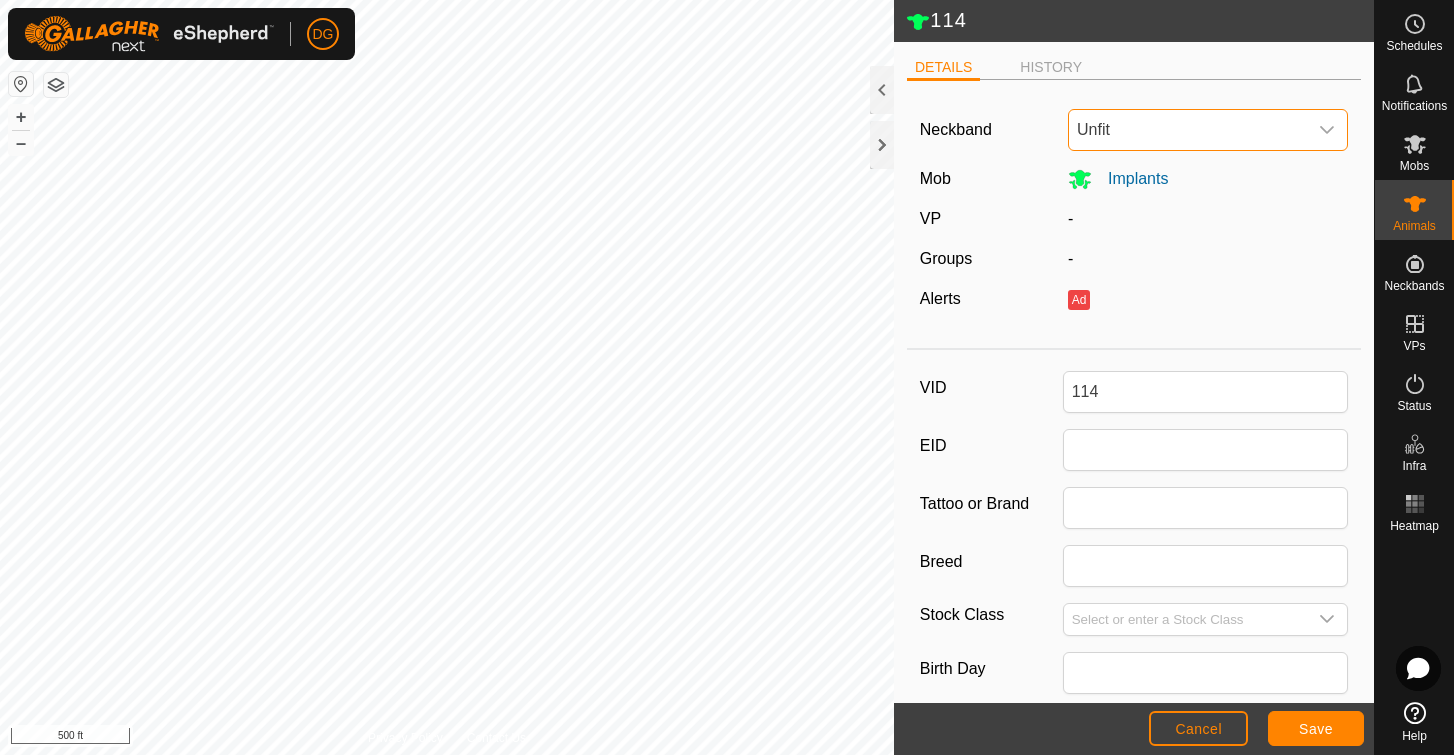 click on "Save" 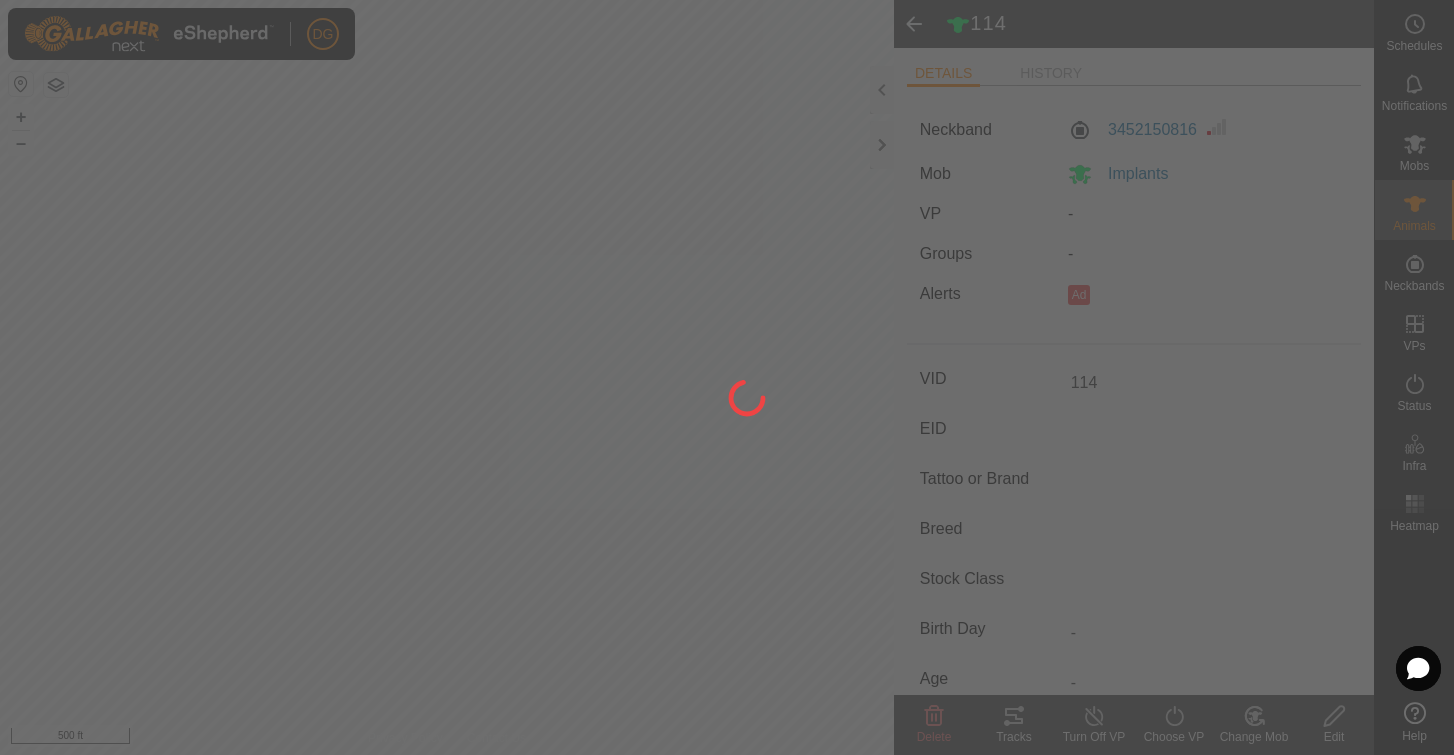 type on "-" 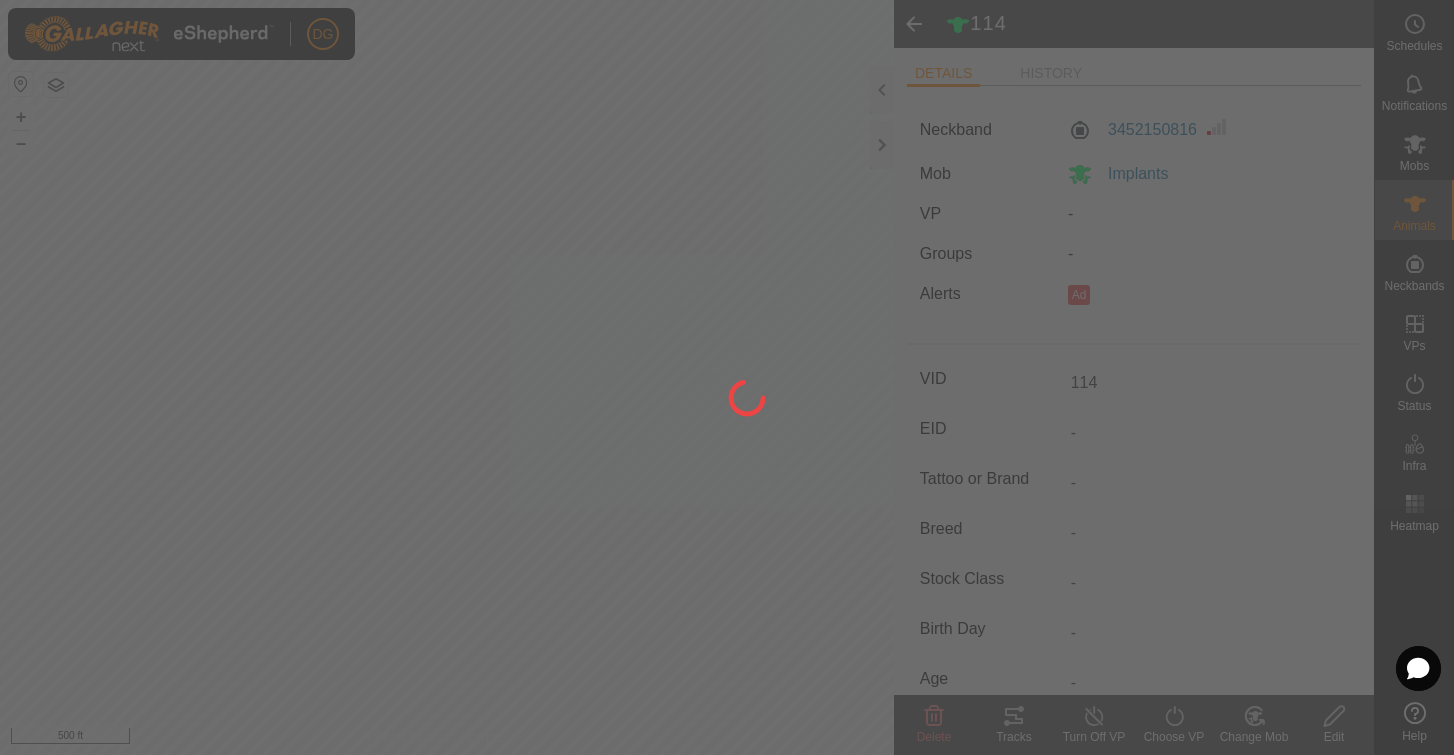 type on "-" 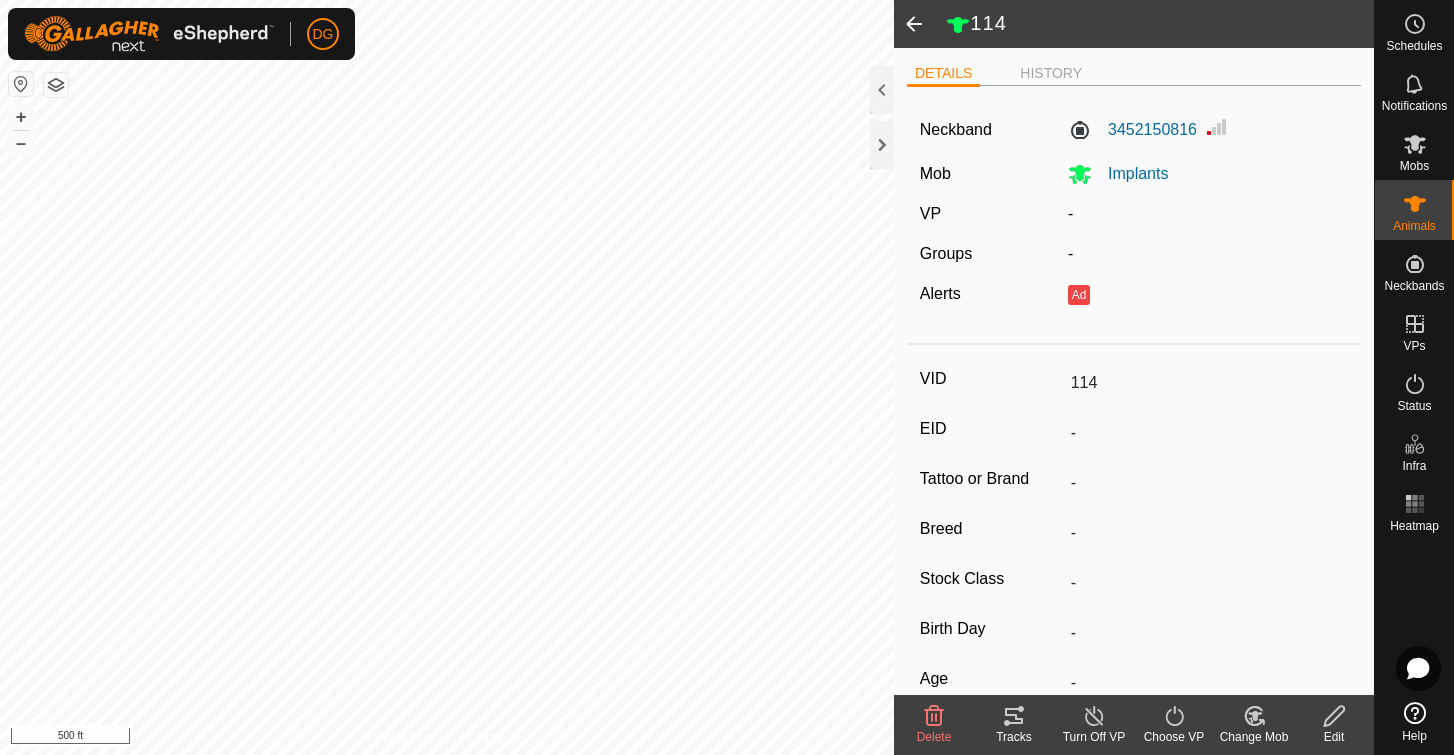 click 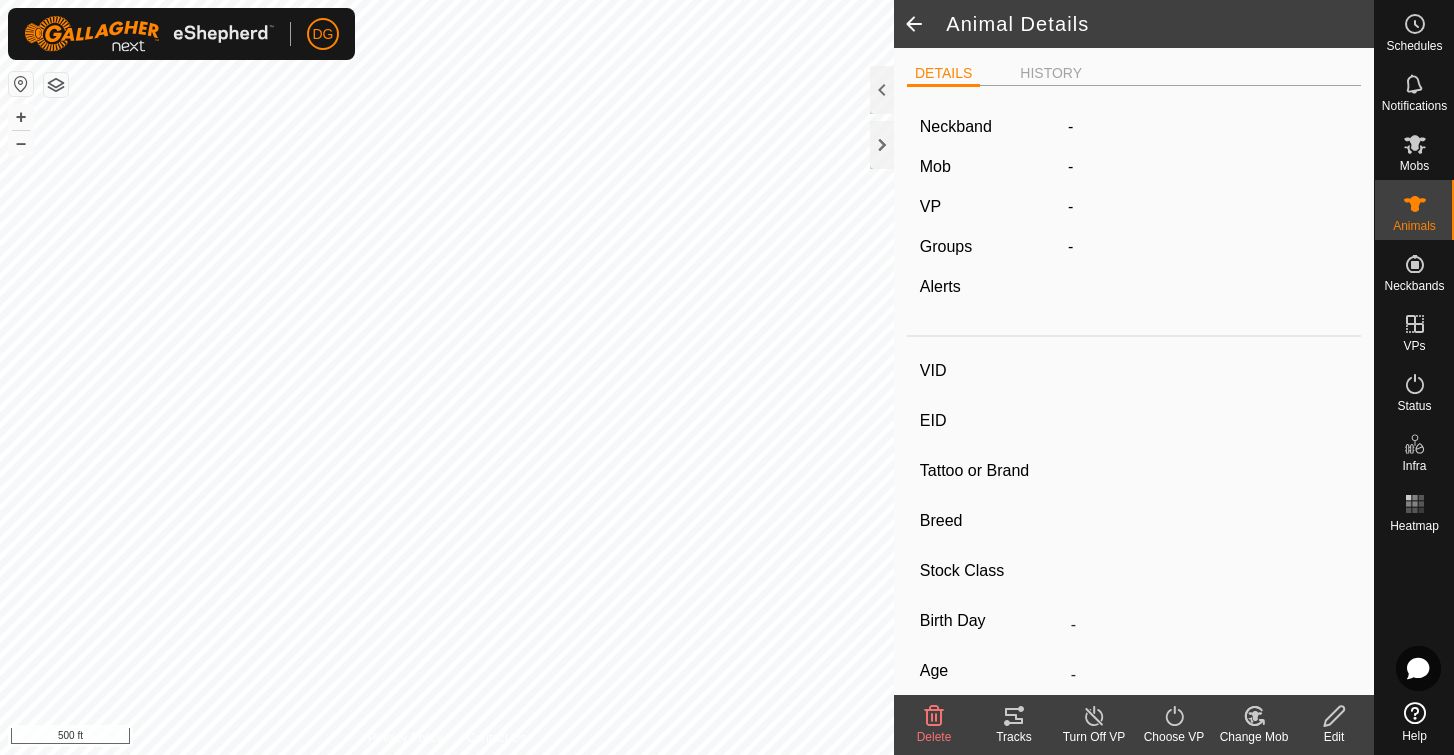 type on "114" 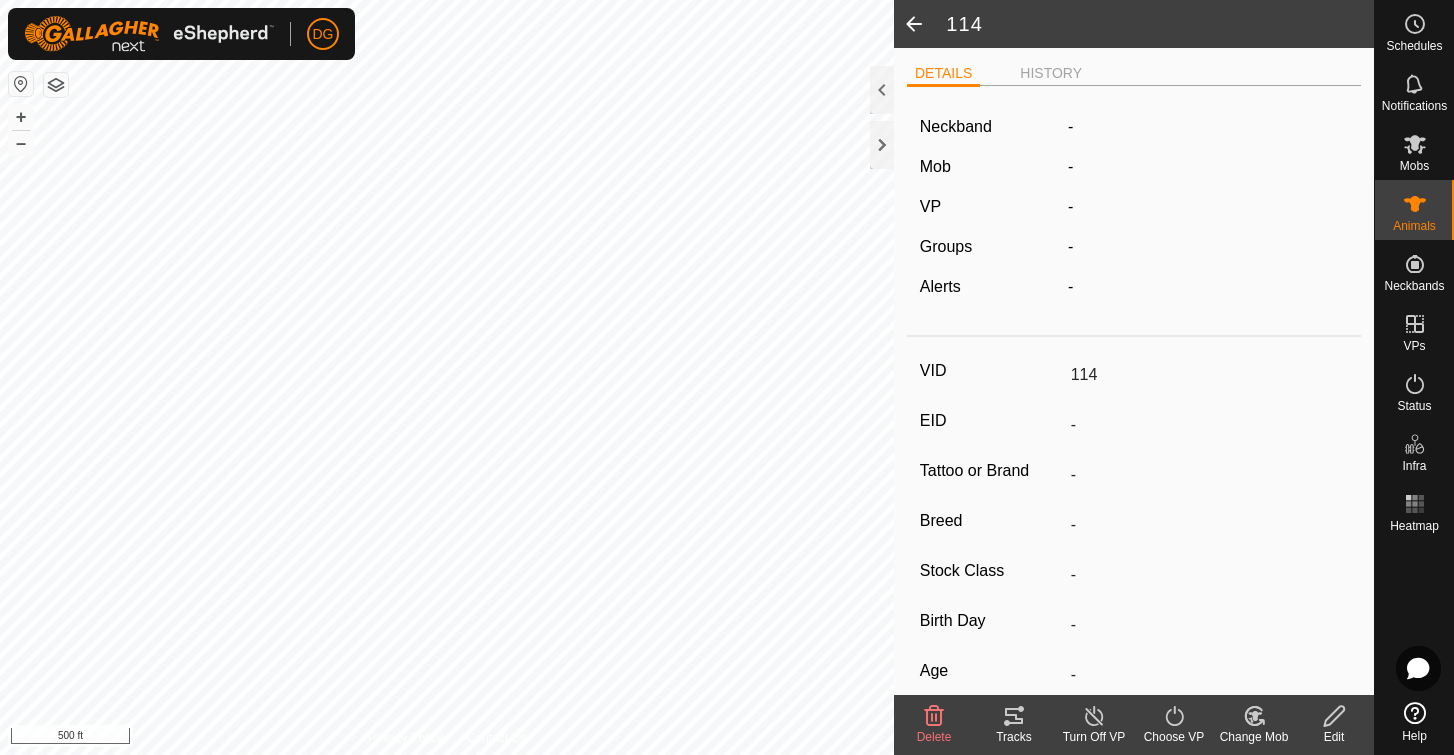 click 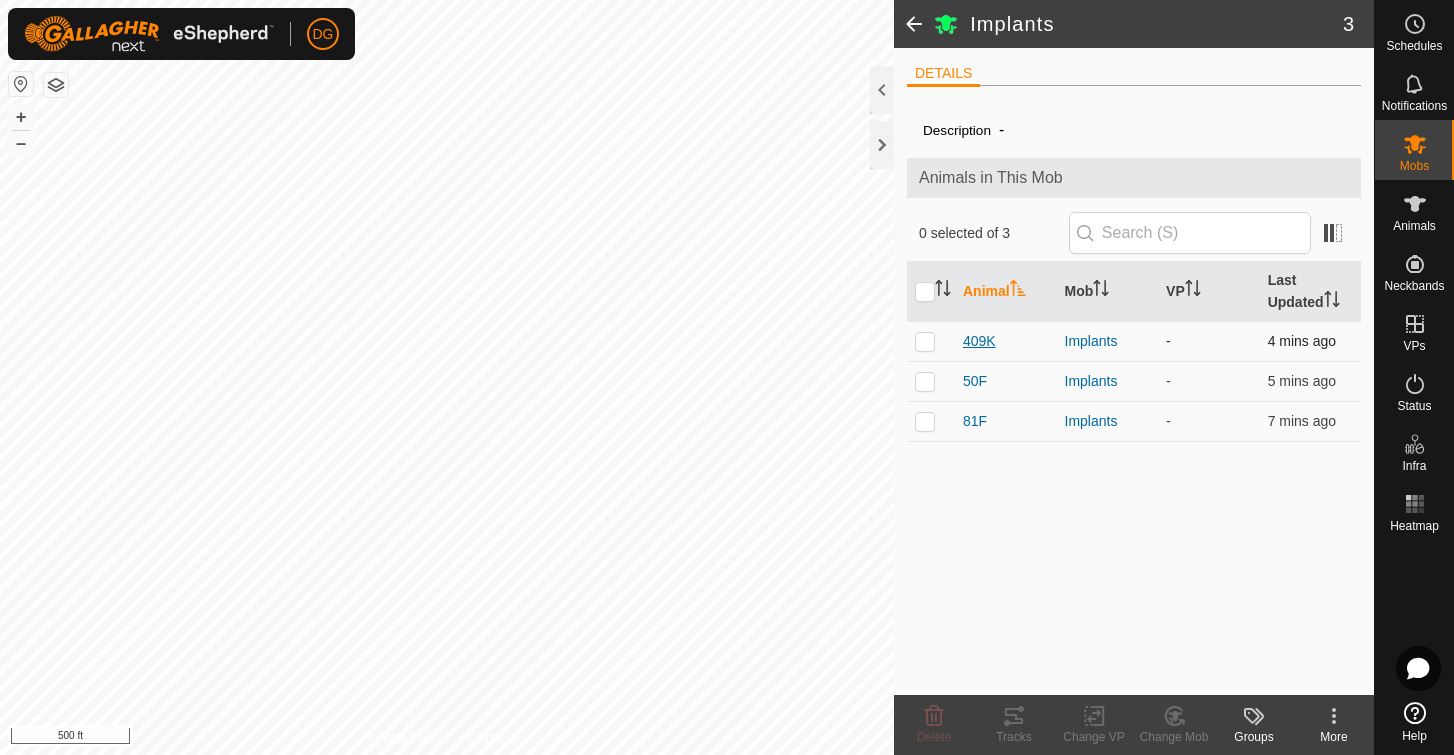 click on "409K" at bounding box center (979, 341) 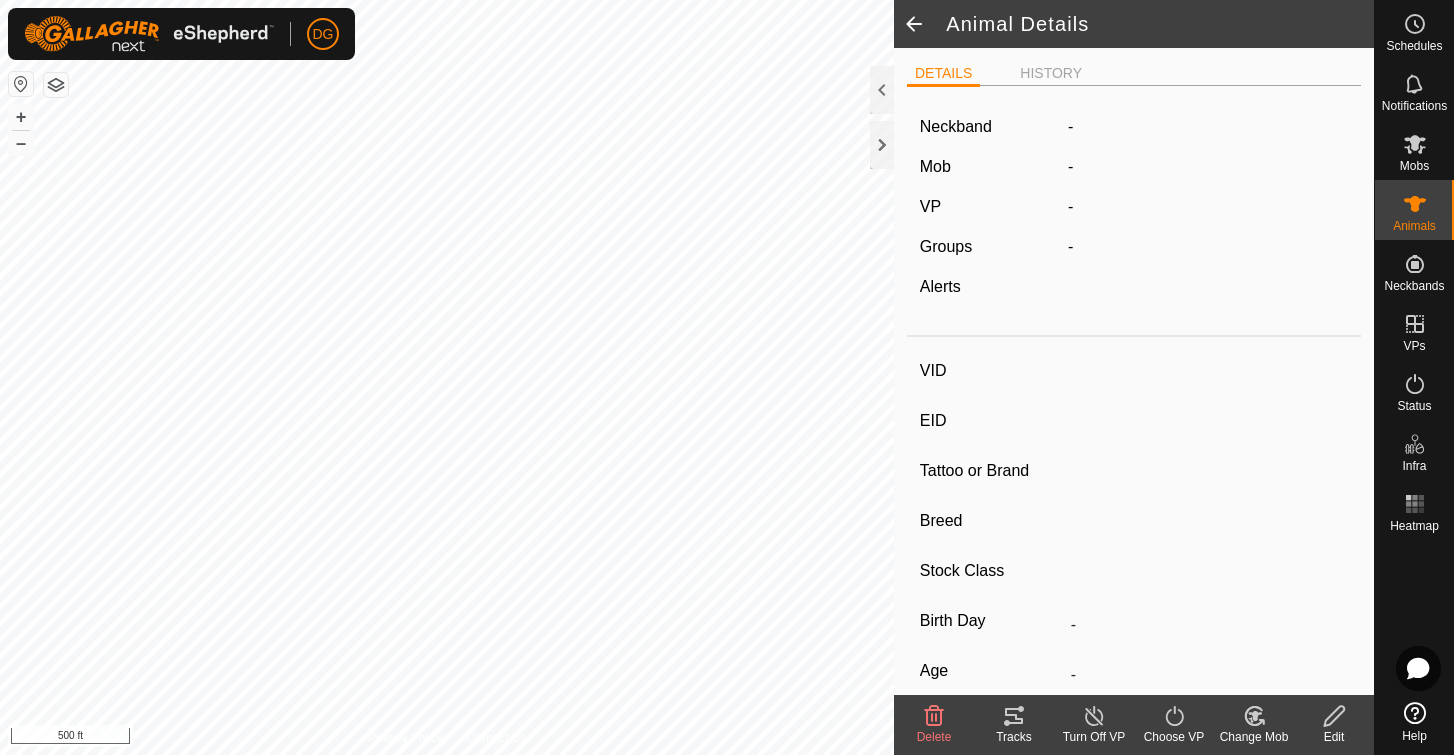 type on "409K" 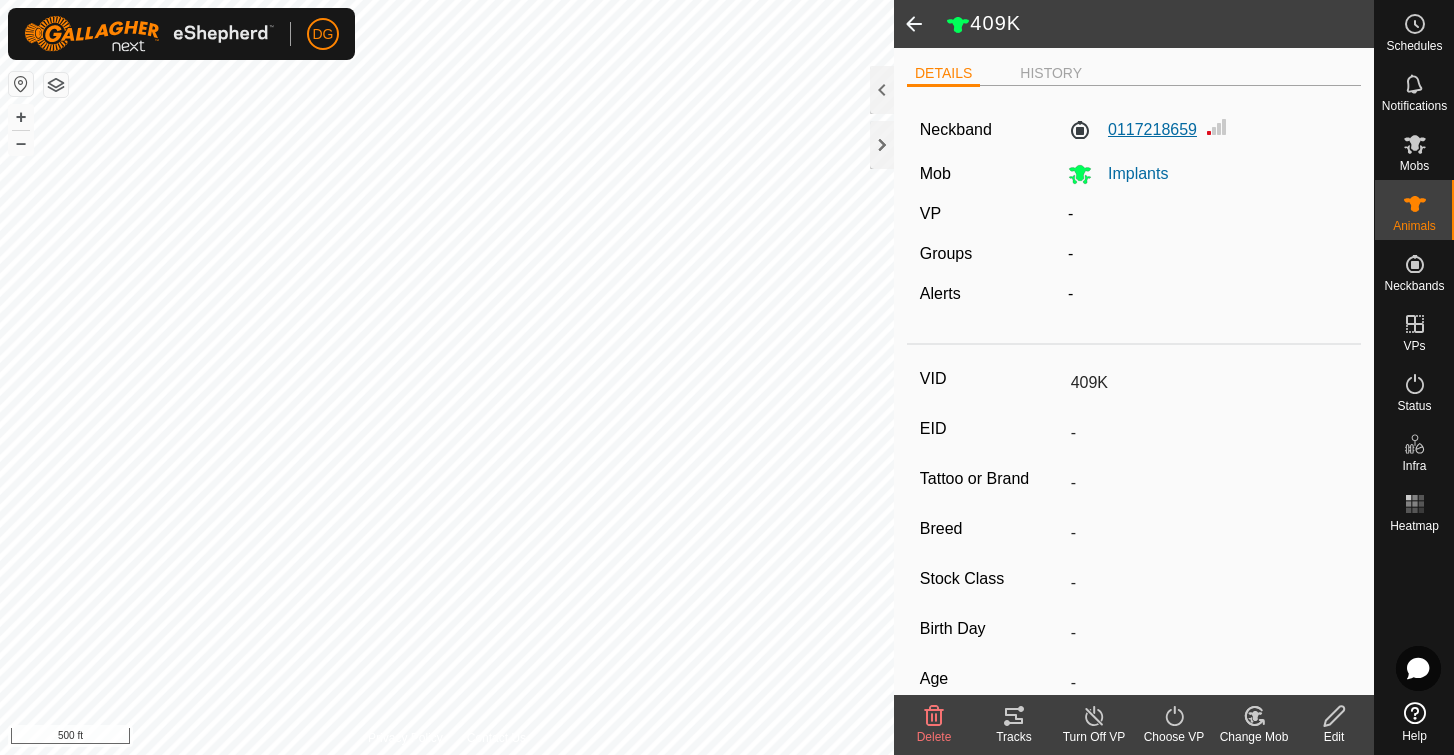 click on "0117218659" 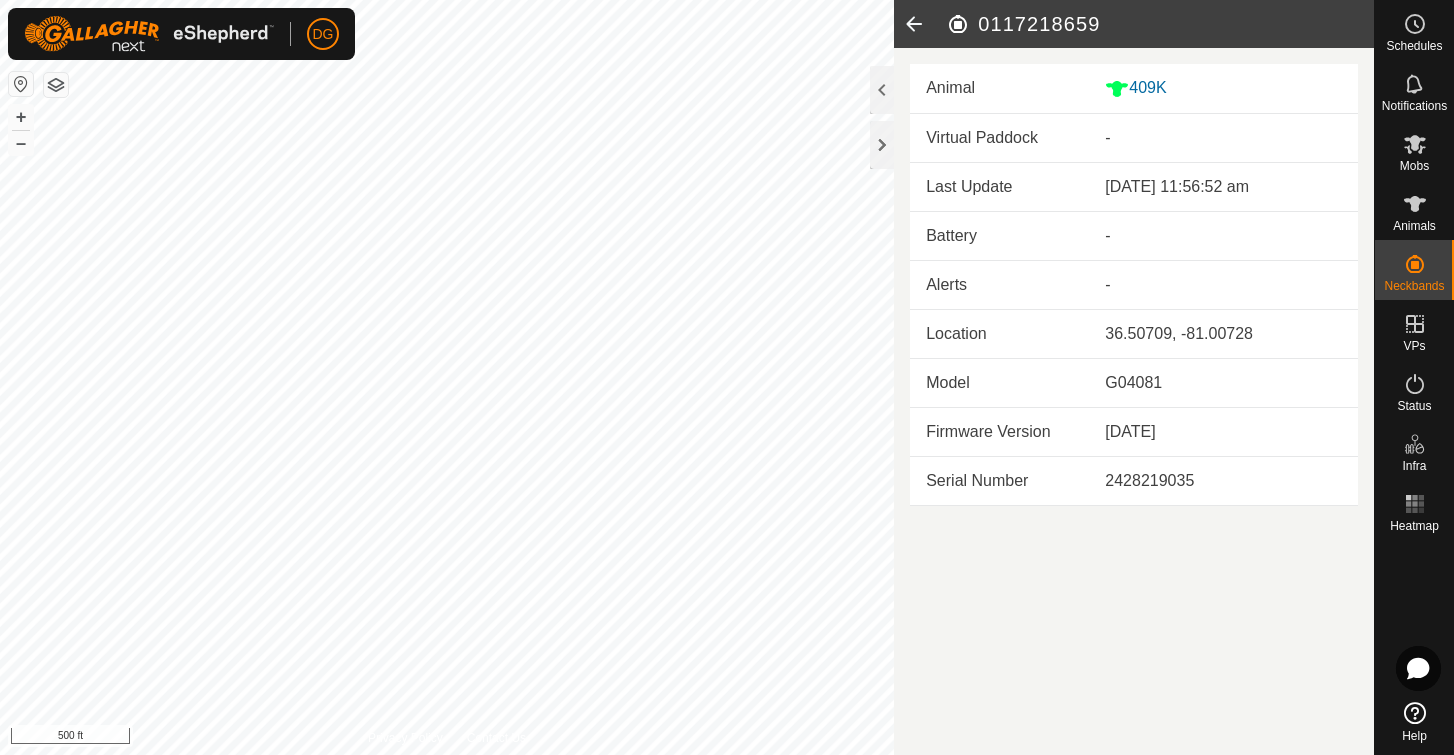 click 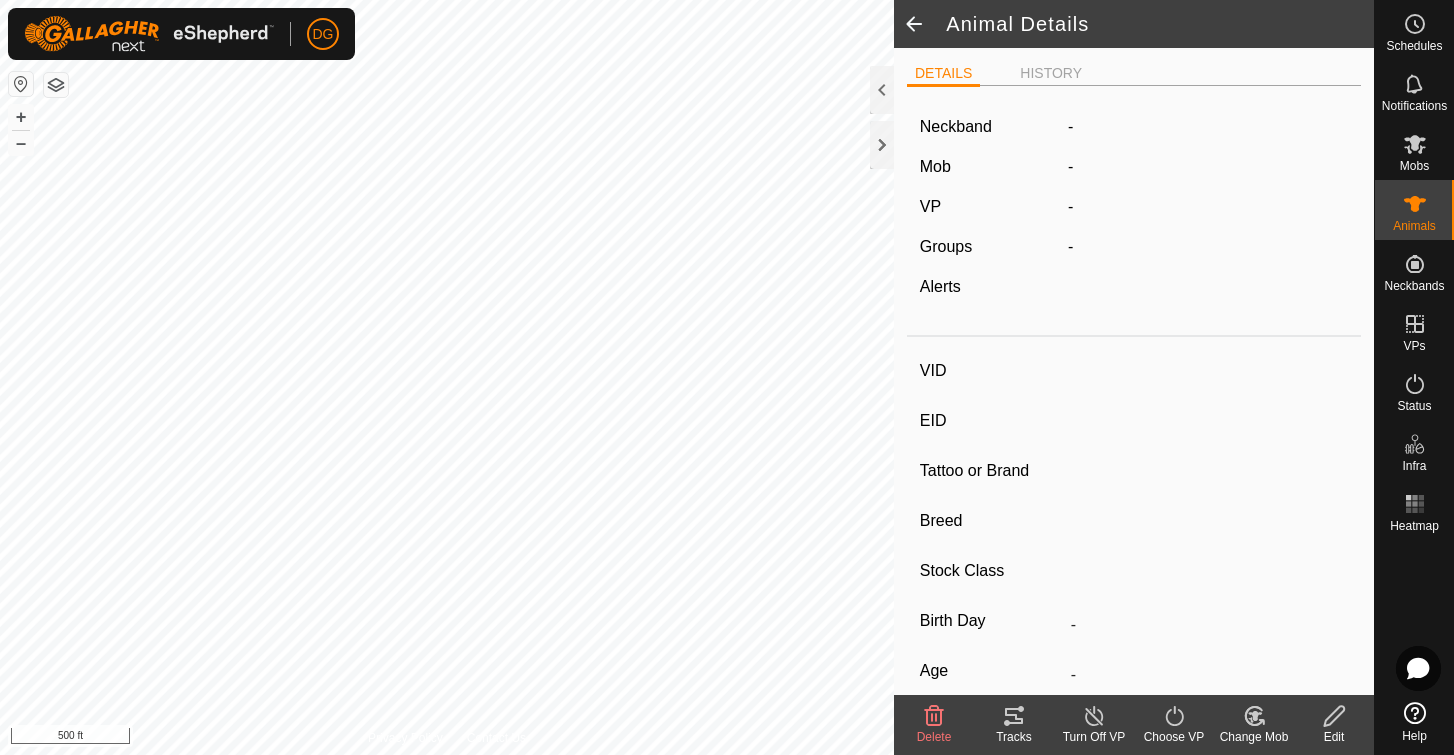 type on "409K" 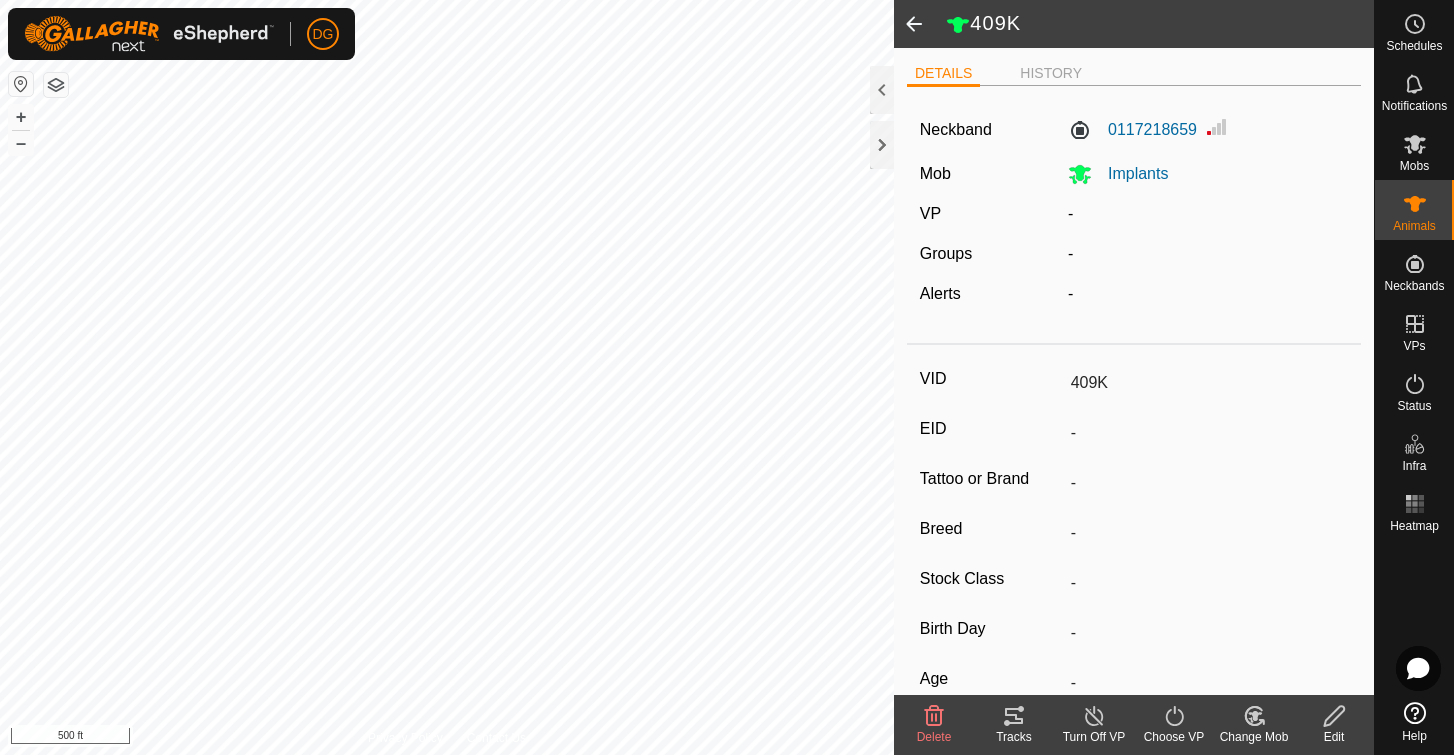 click 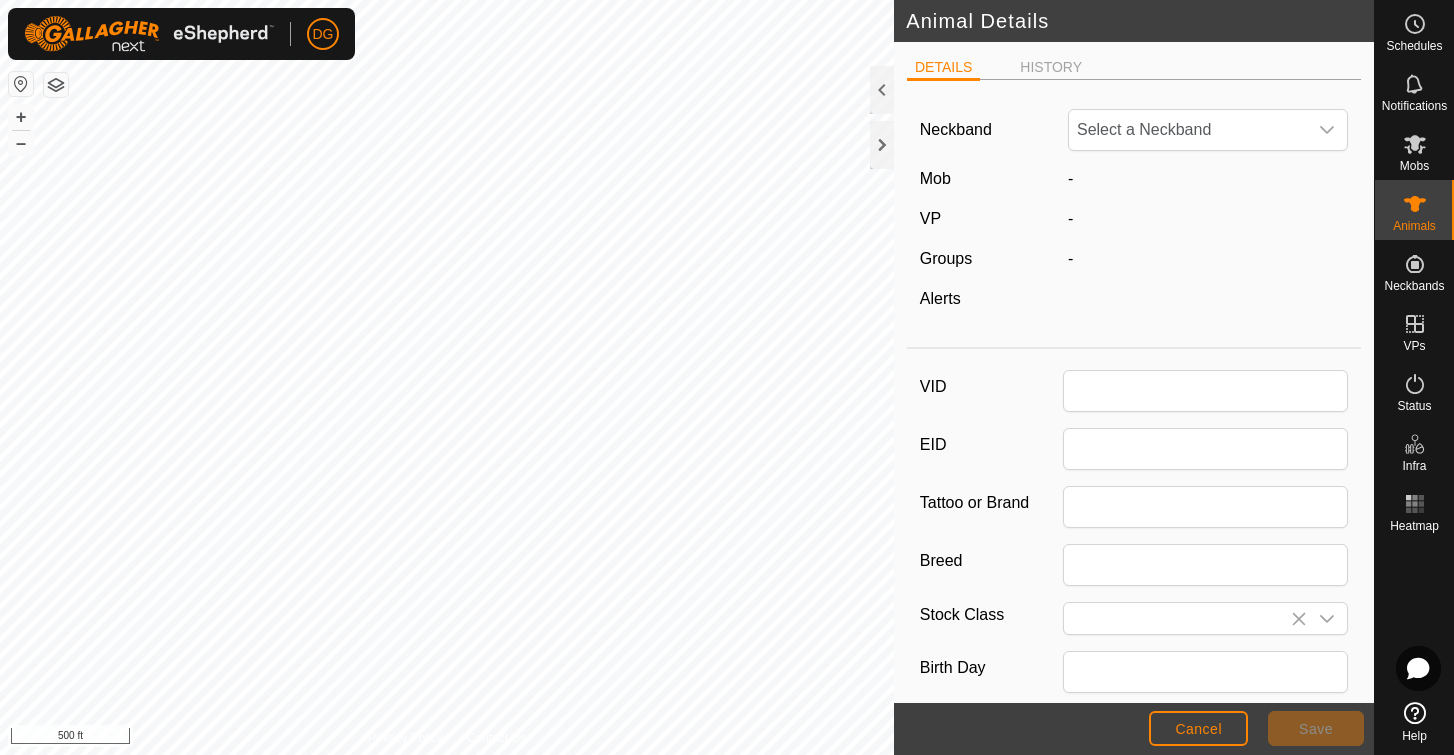 type on "409K" 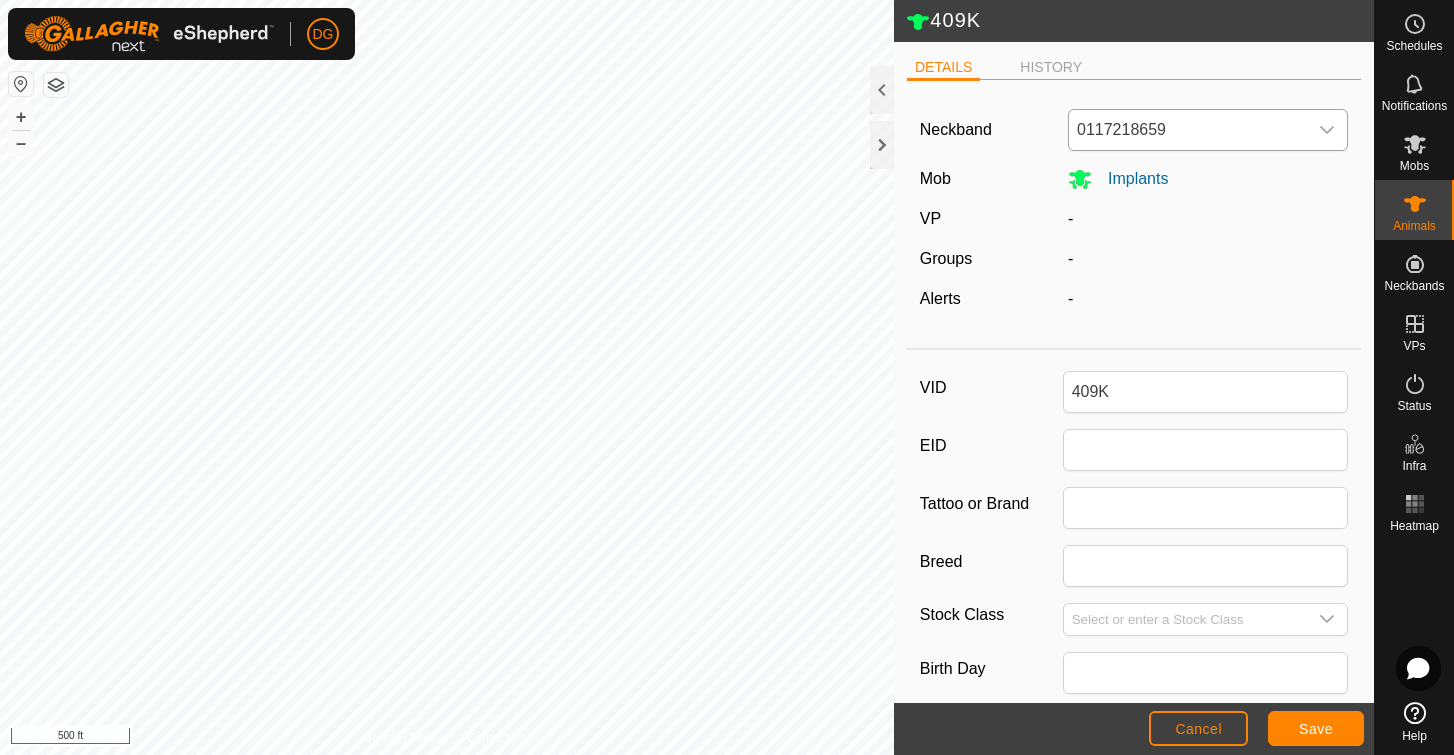 click on "0117218659" at bounding box center [1188, 130] 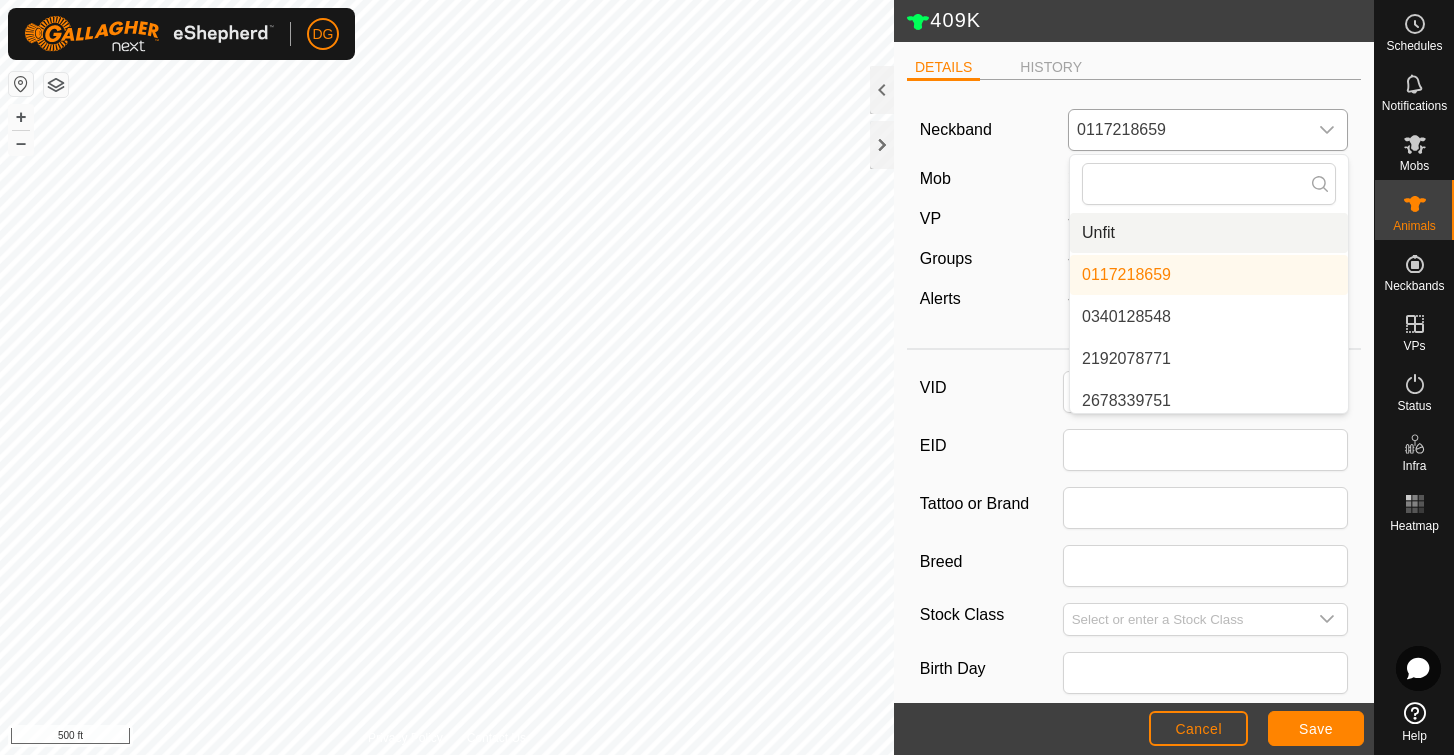 click on "Unfit" at bounding box center (1209, 233) 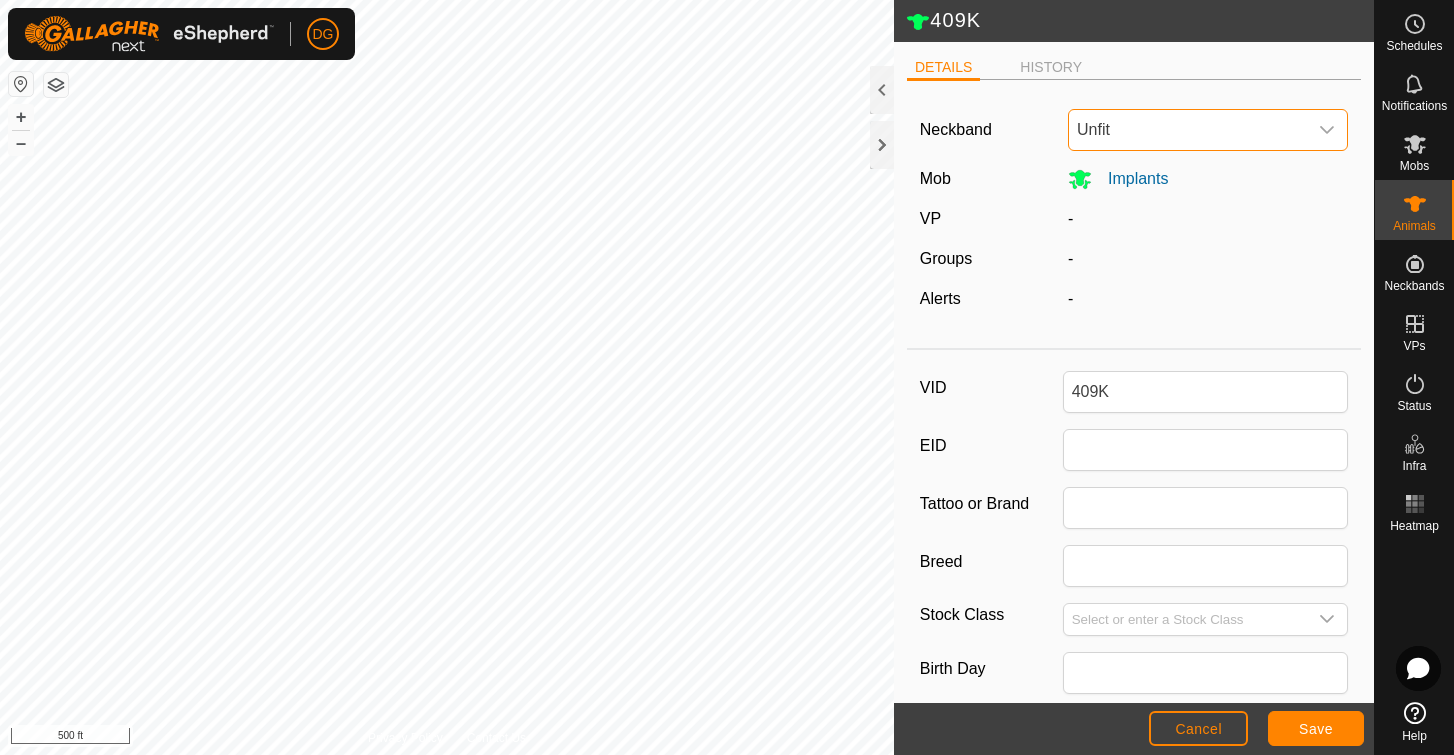 click on "Save" 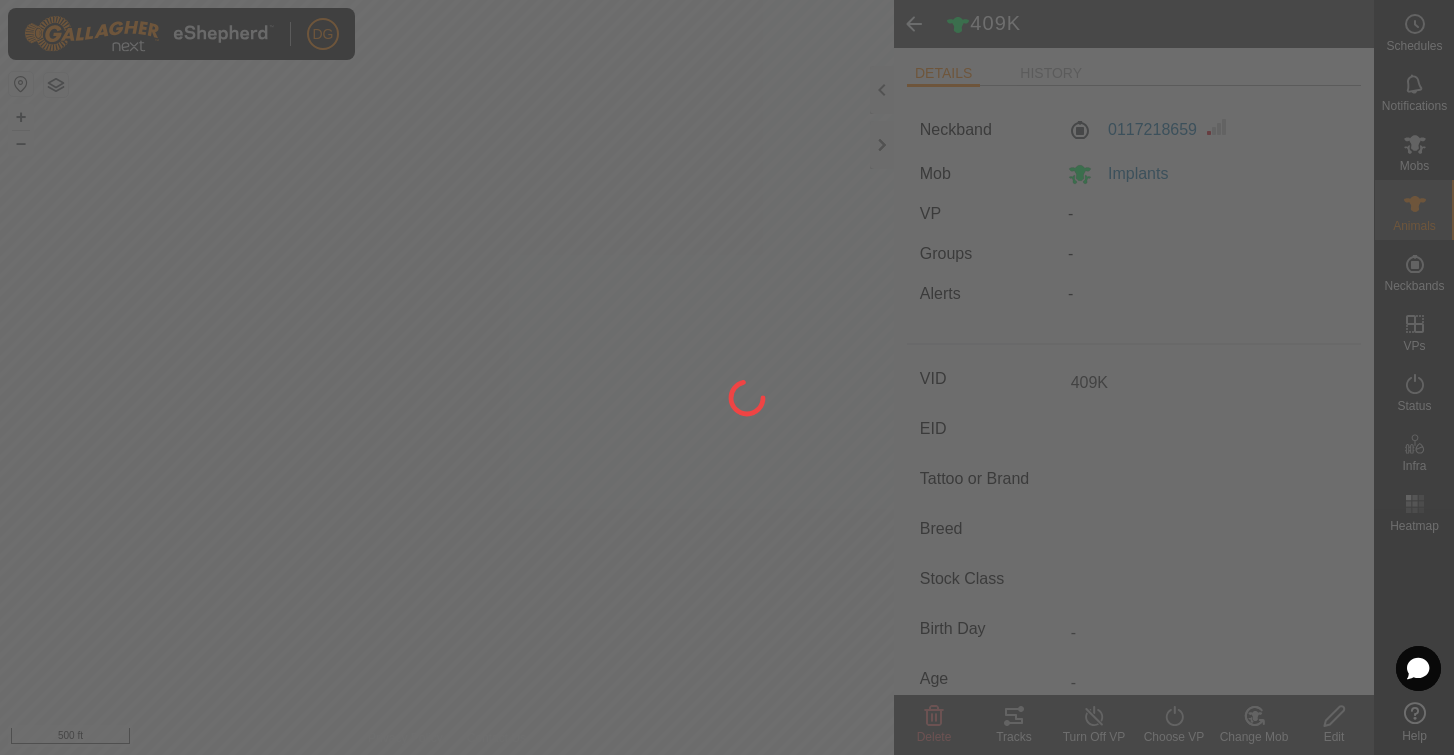 type on "-" 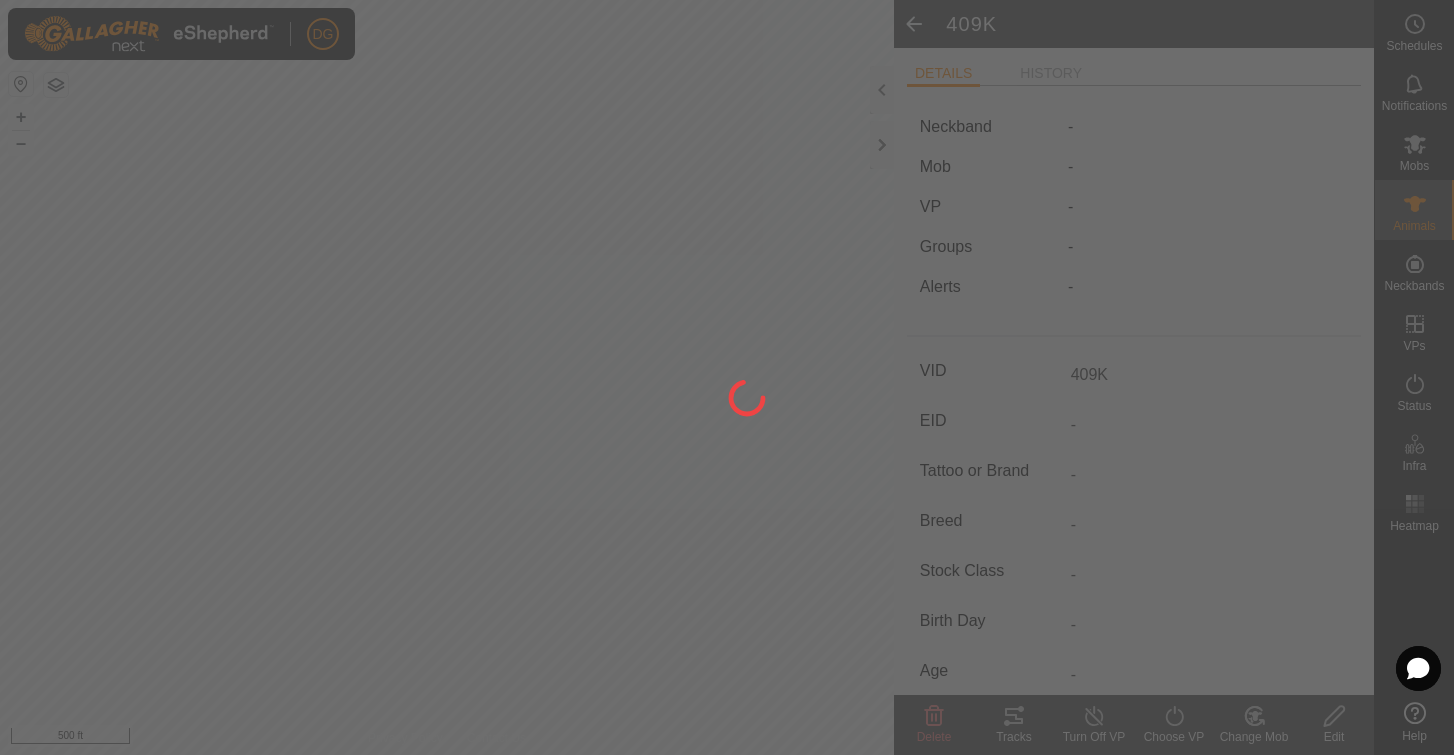 type on "-" 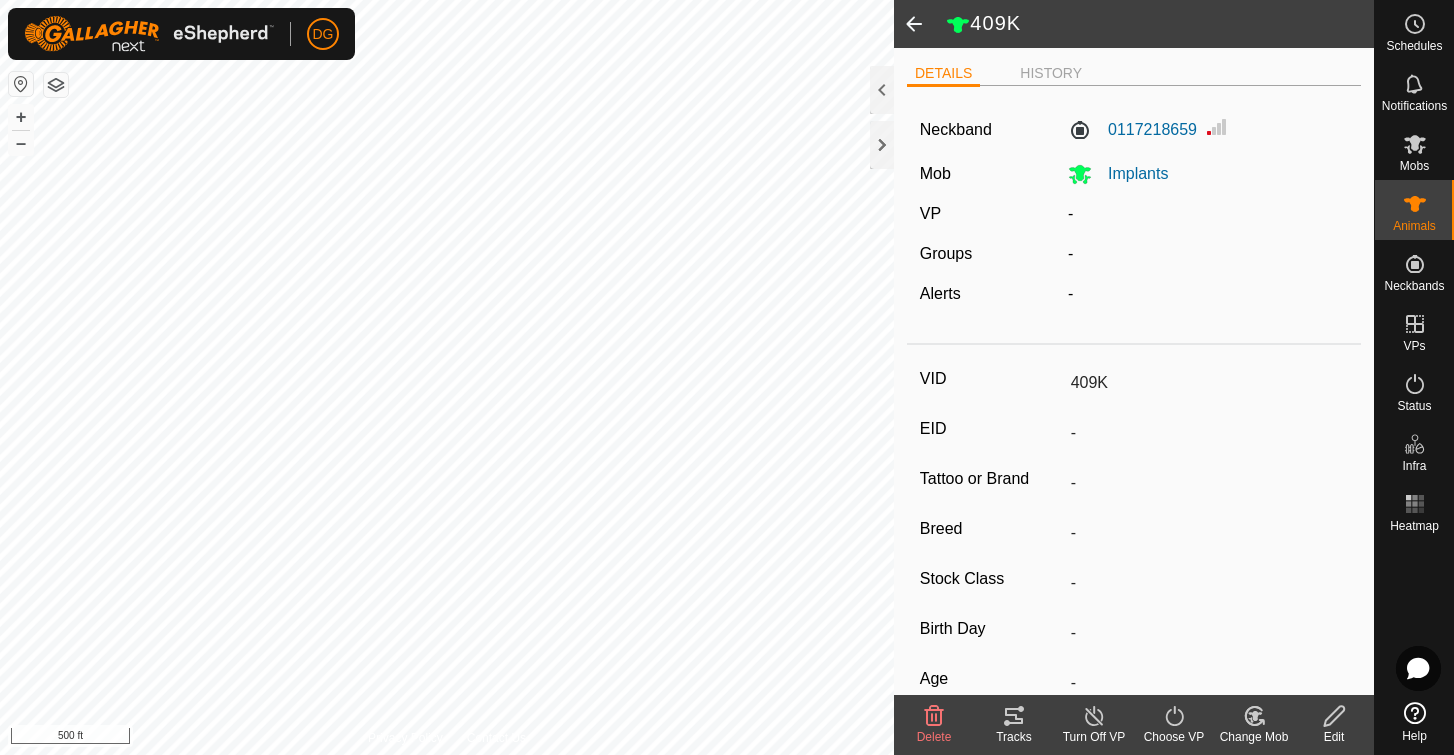 click 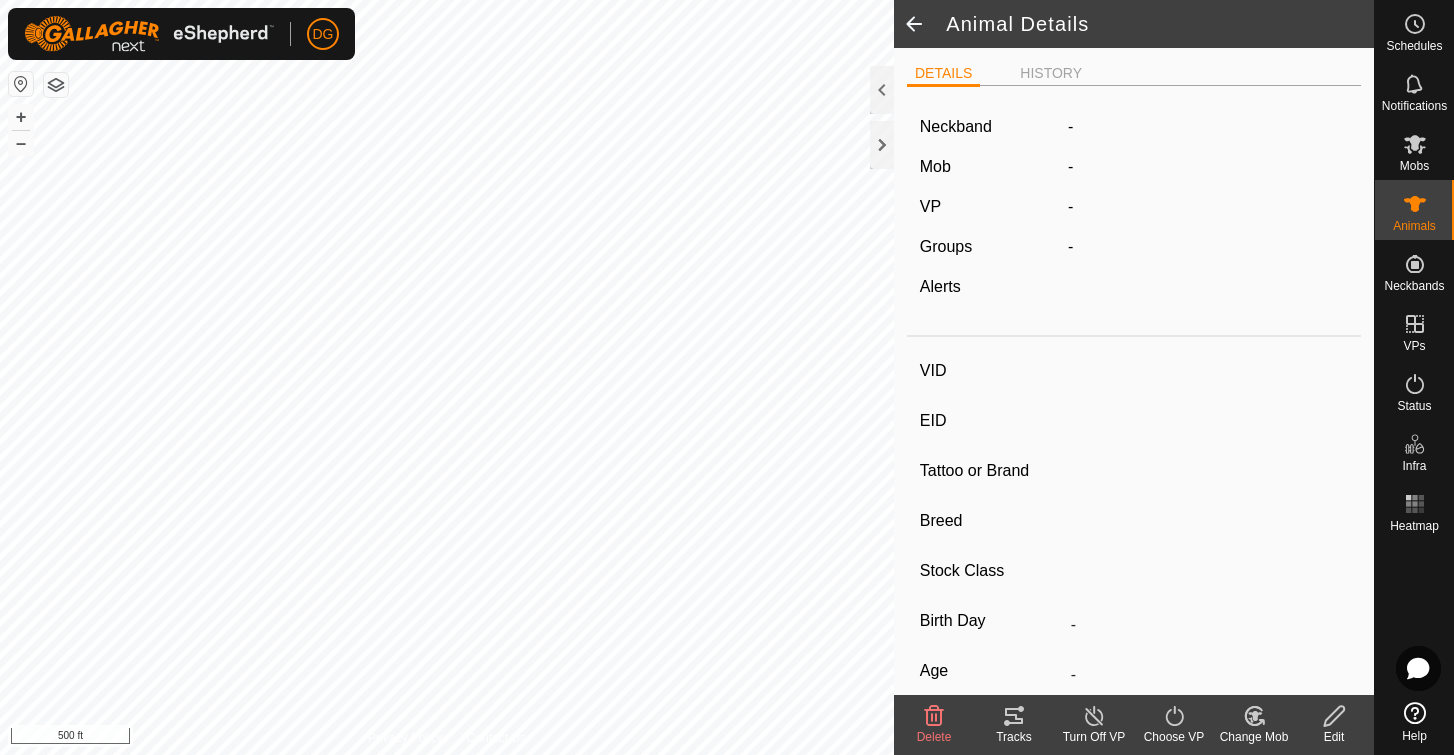 type on "409K" 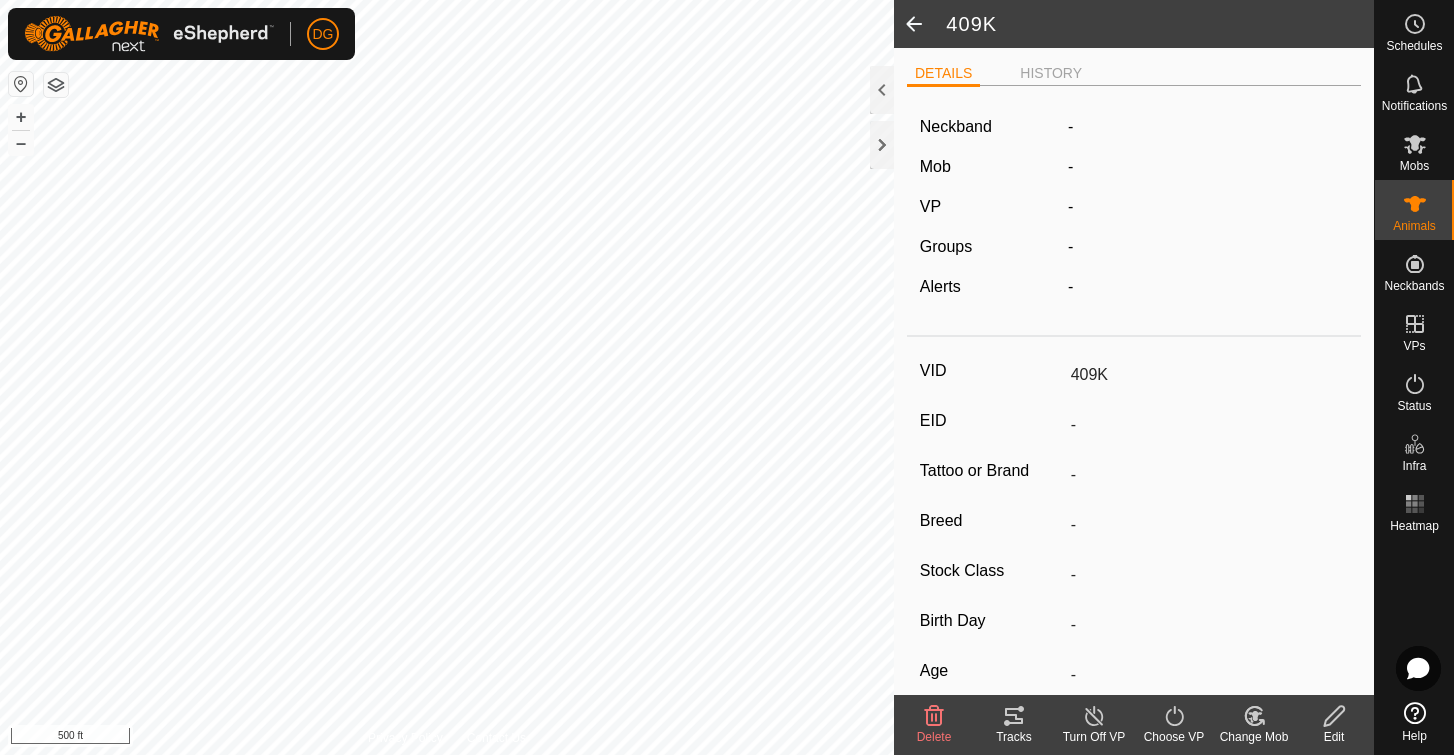 click 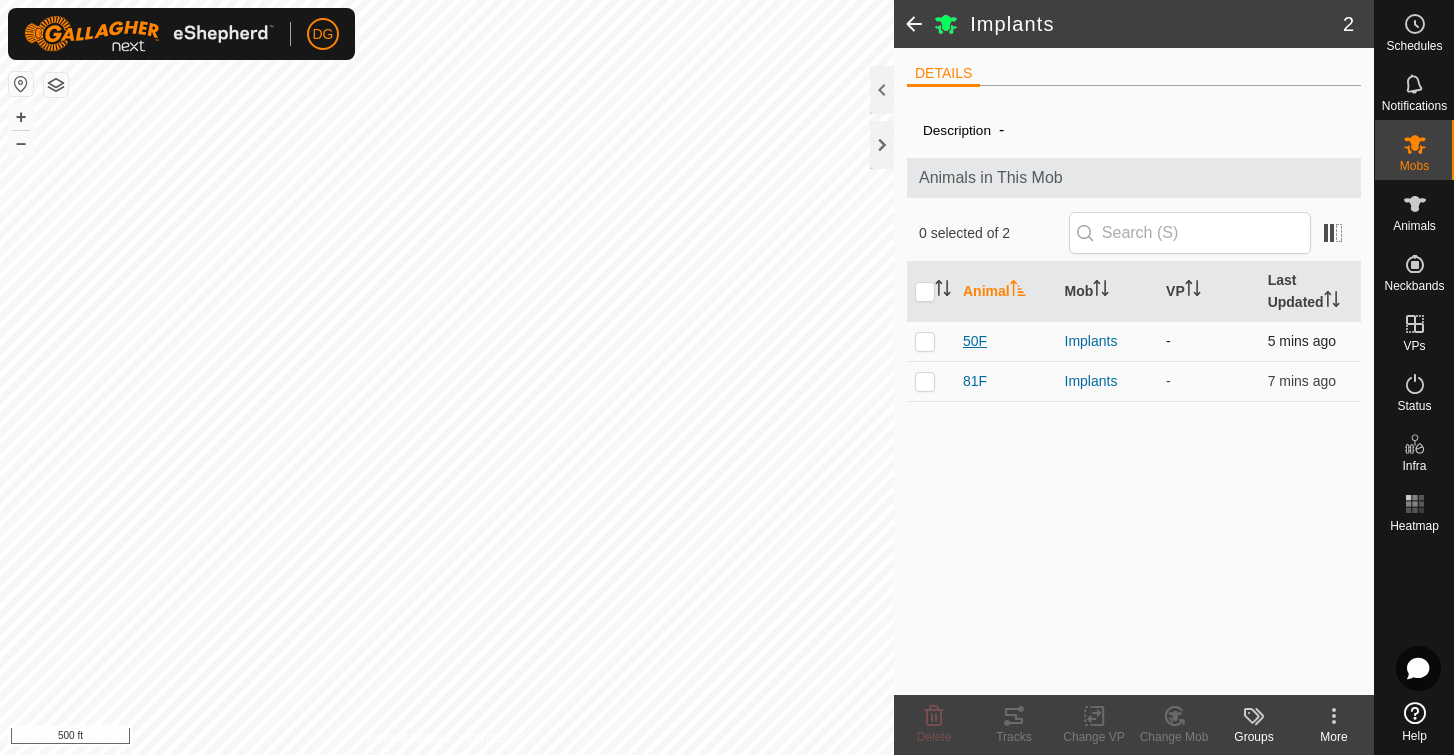 click on "50F" at bounding box center [975, 341] 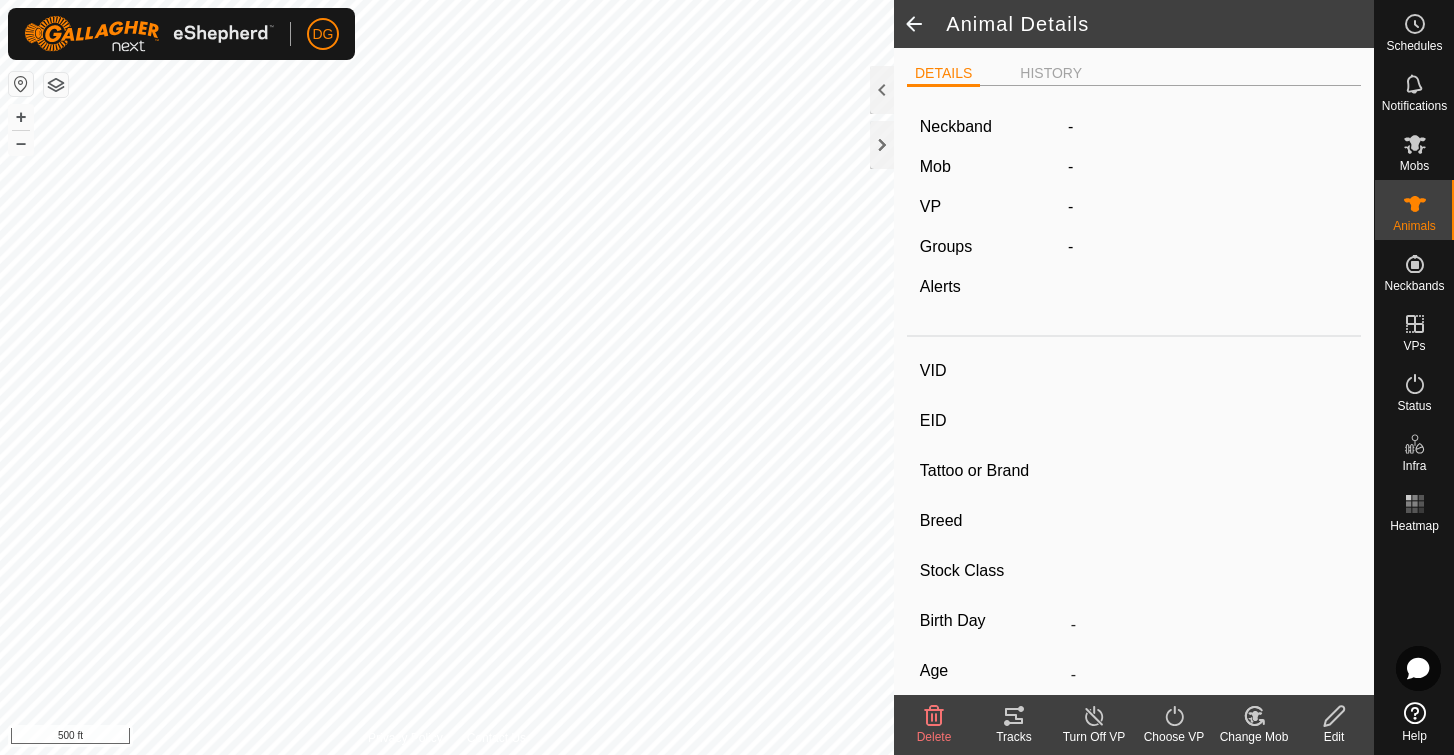 type on "50F" 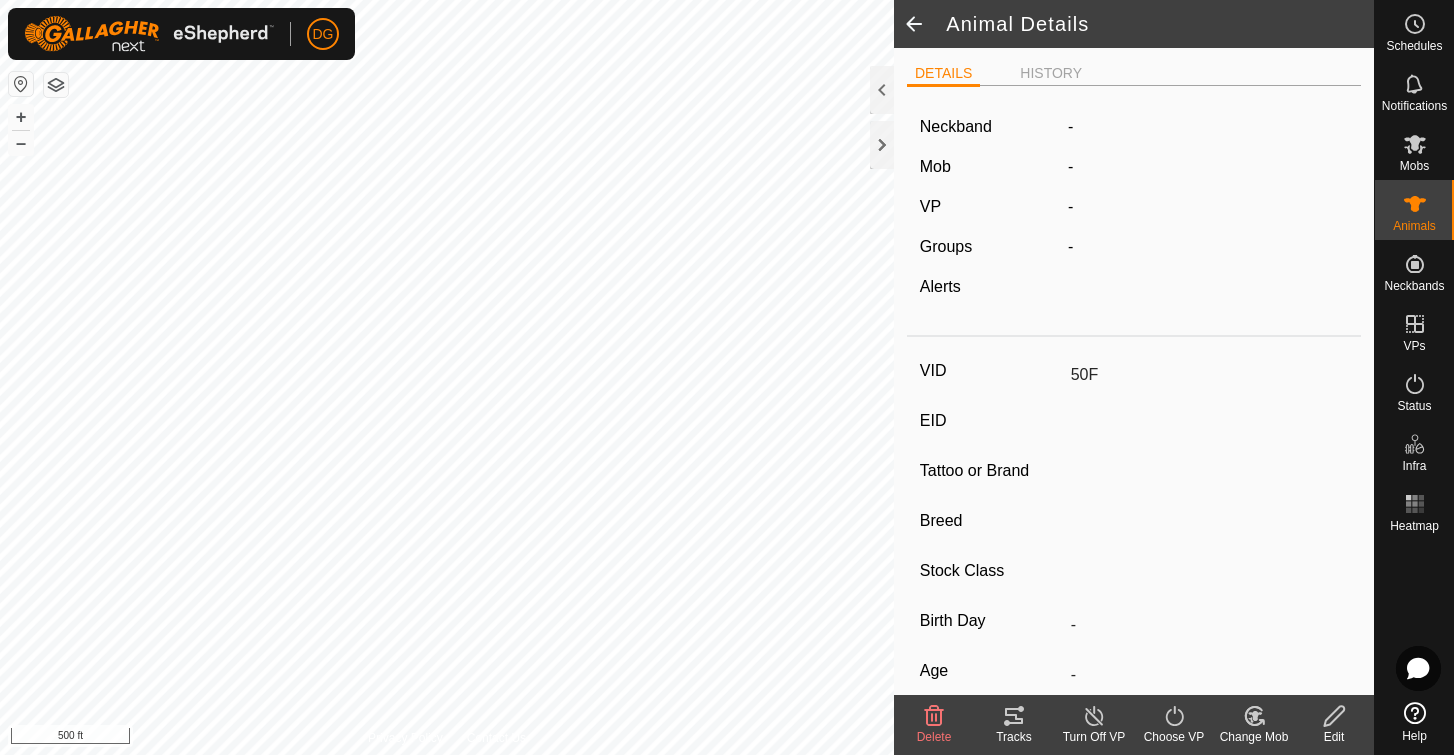 type on "-" 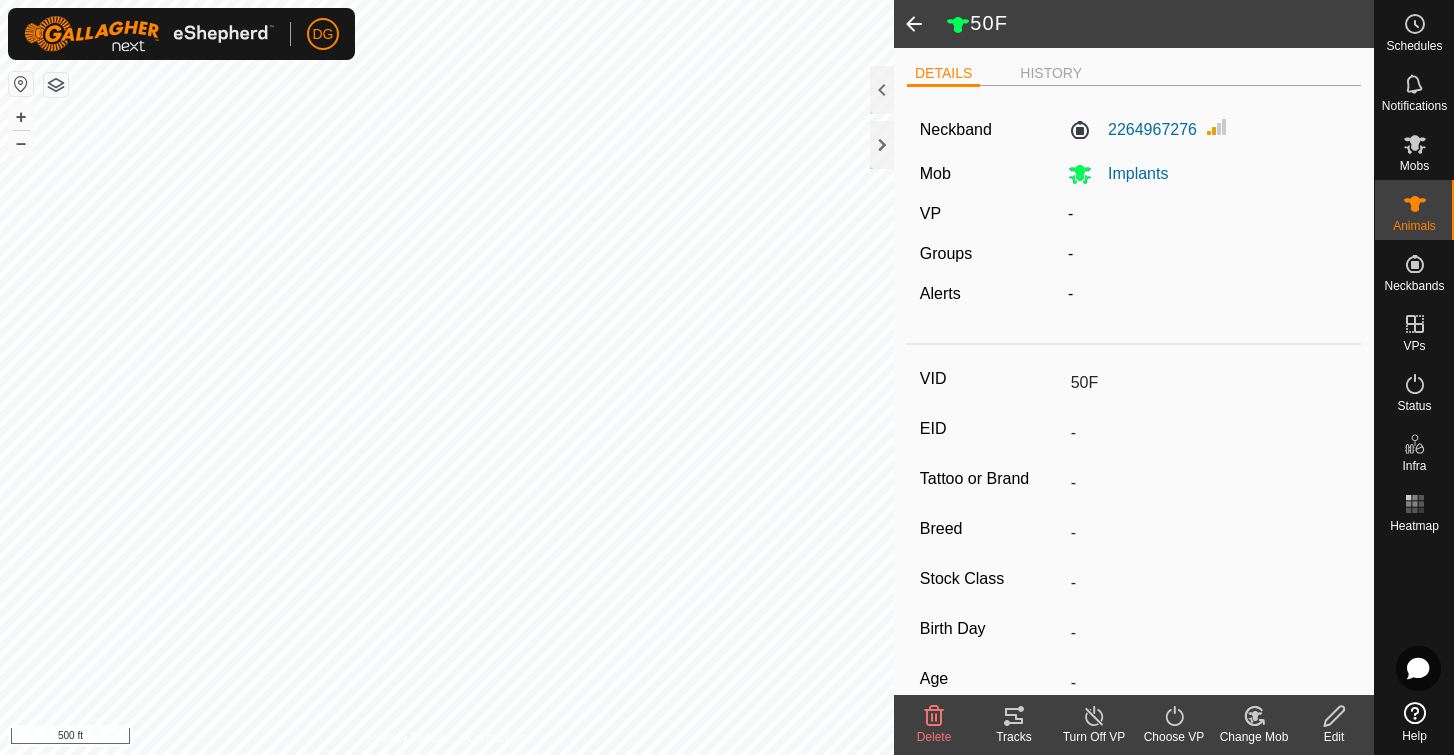 click 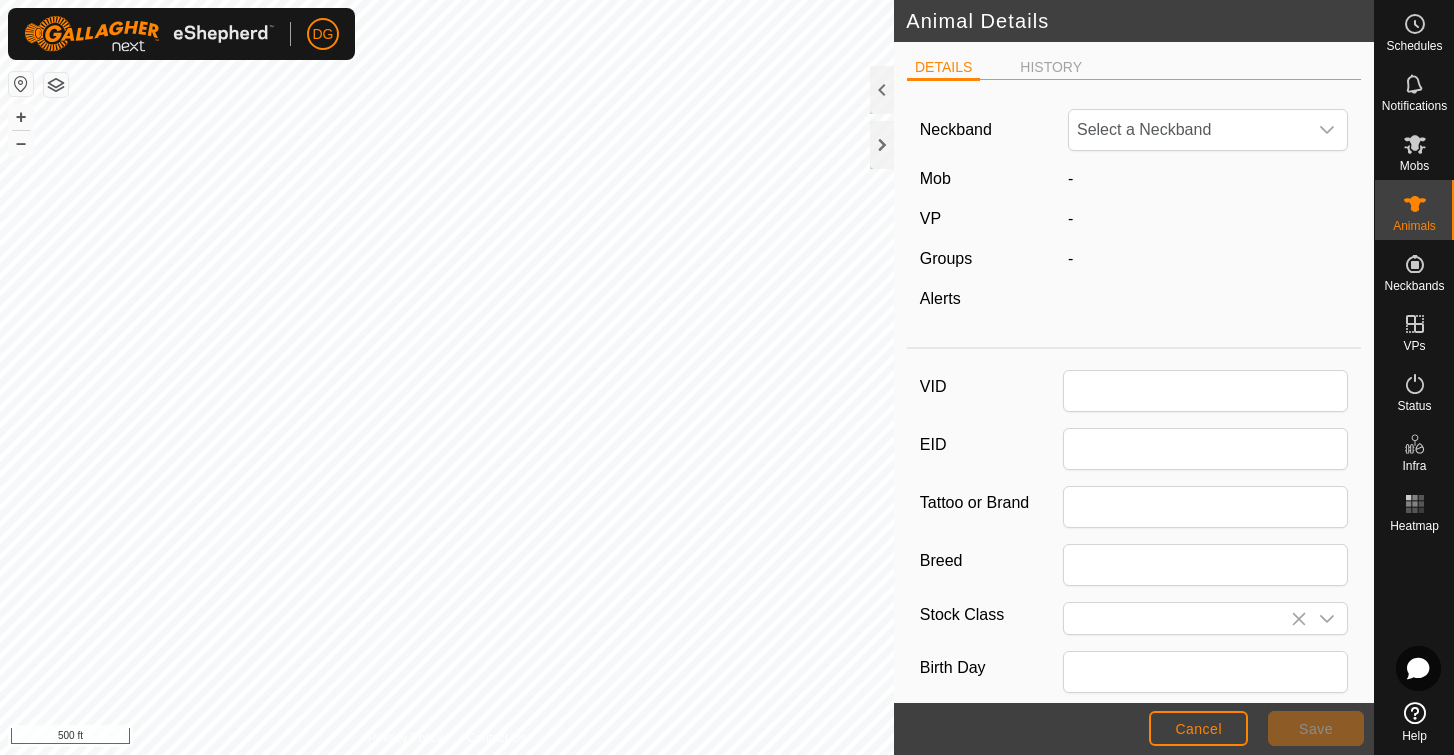 type on "50F" 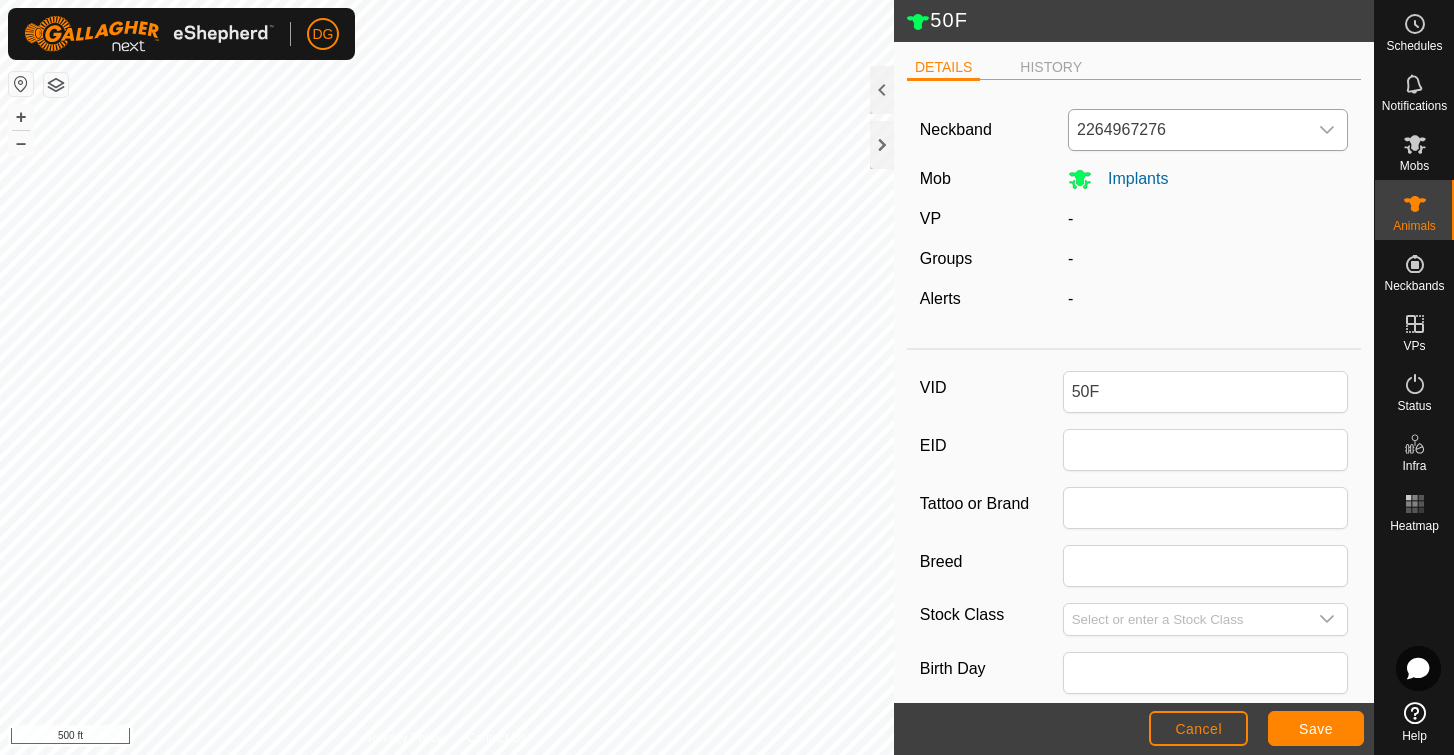 click on "2264967276" at bounding box center [1188, 130] 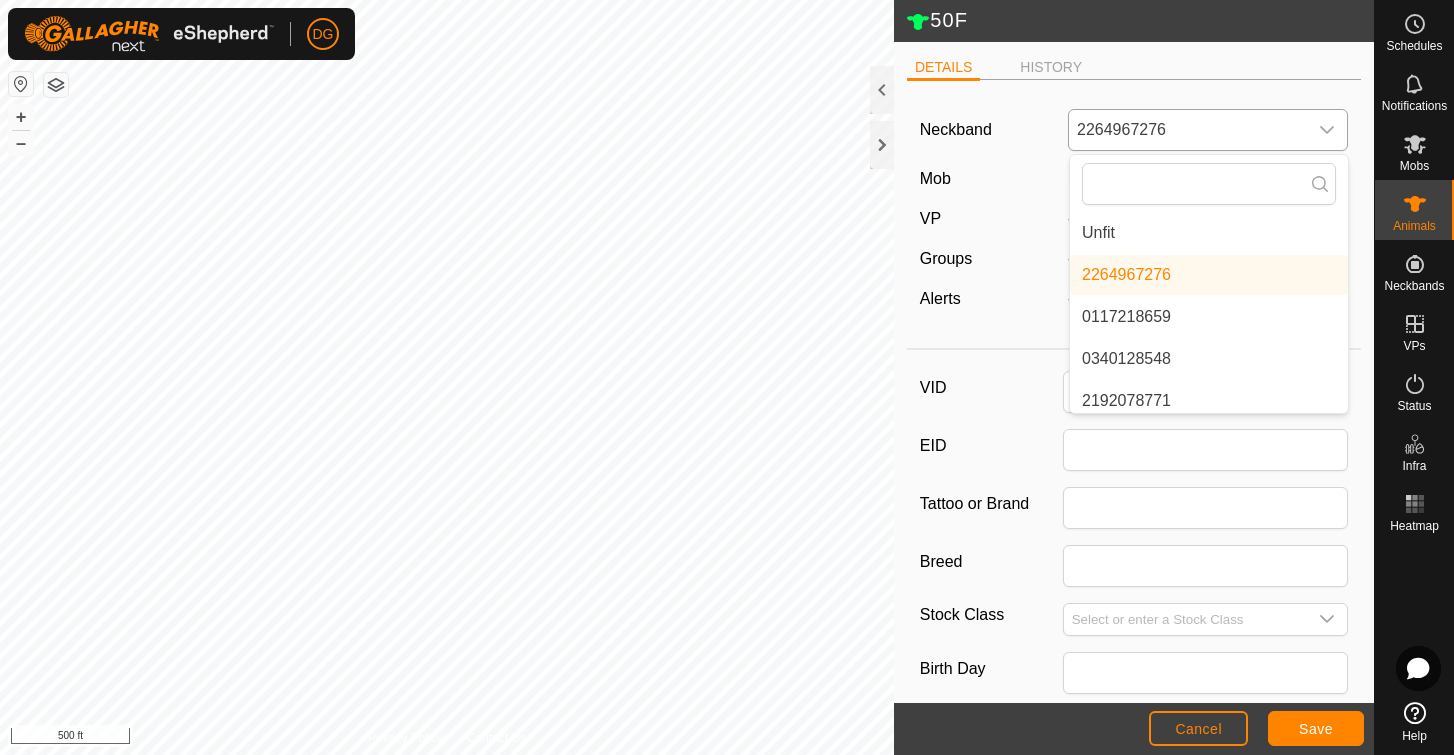 click on "Unfit" at bounding box center [1209, 233] 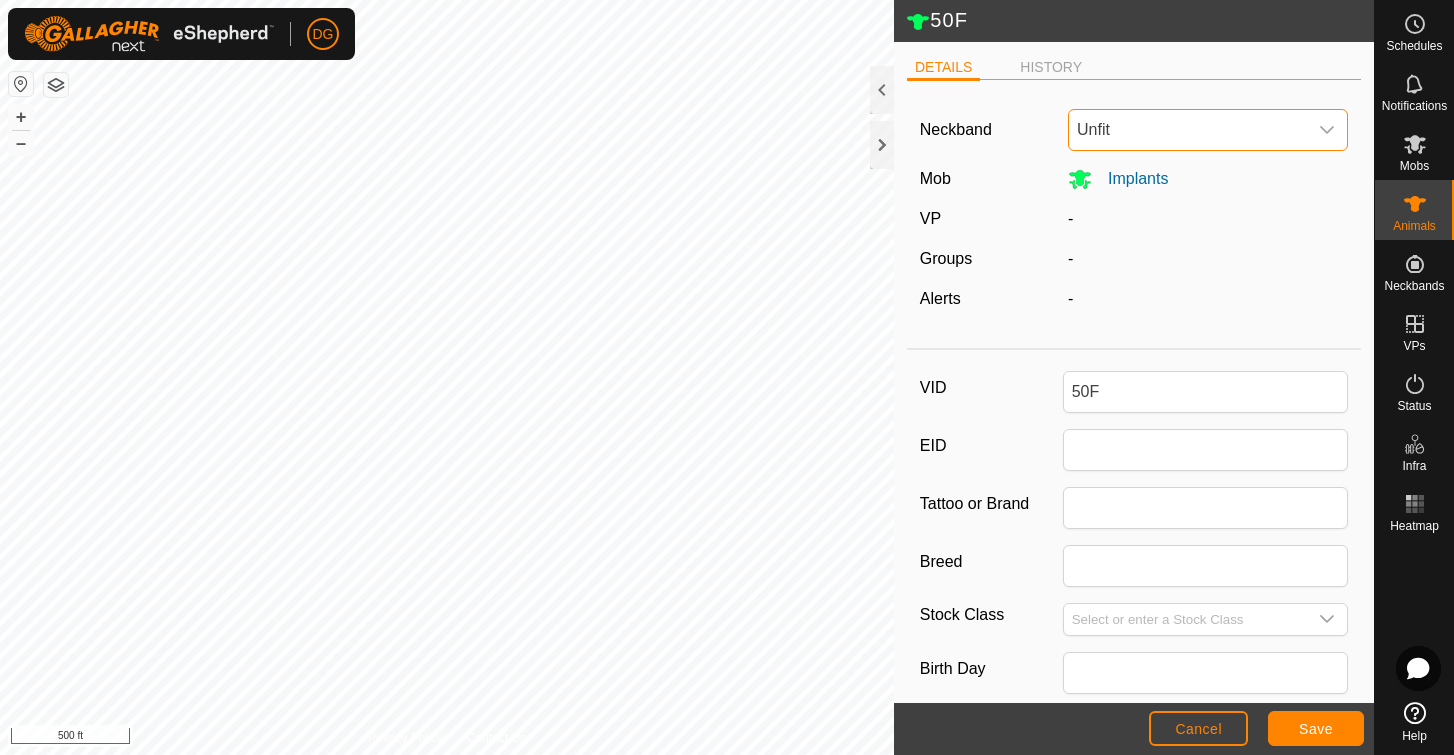 click on "Save" 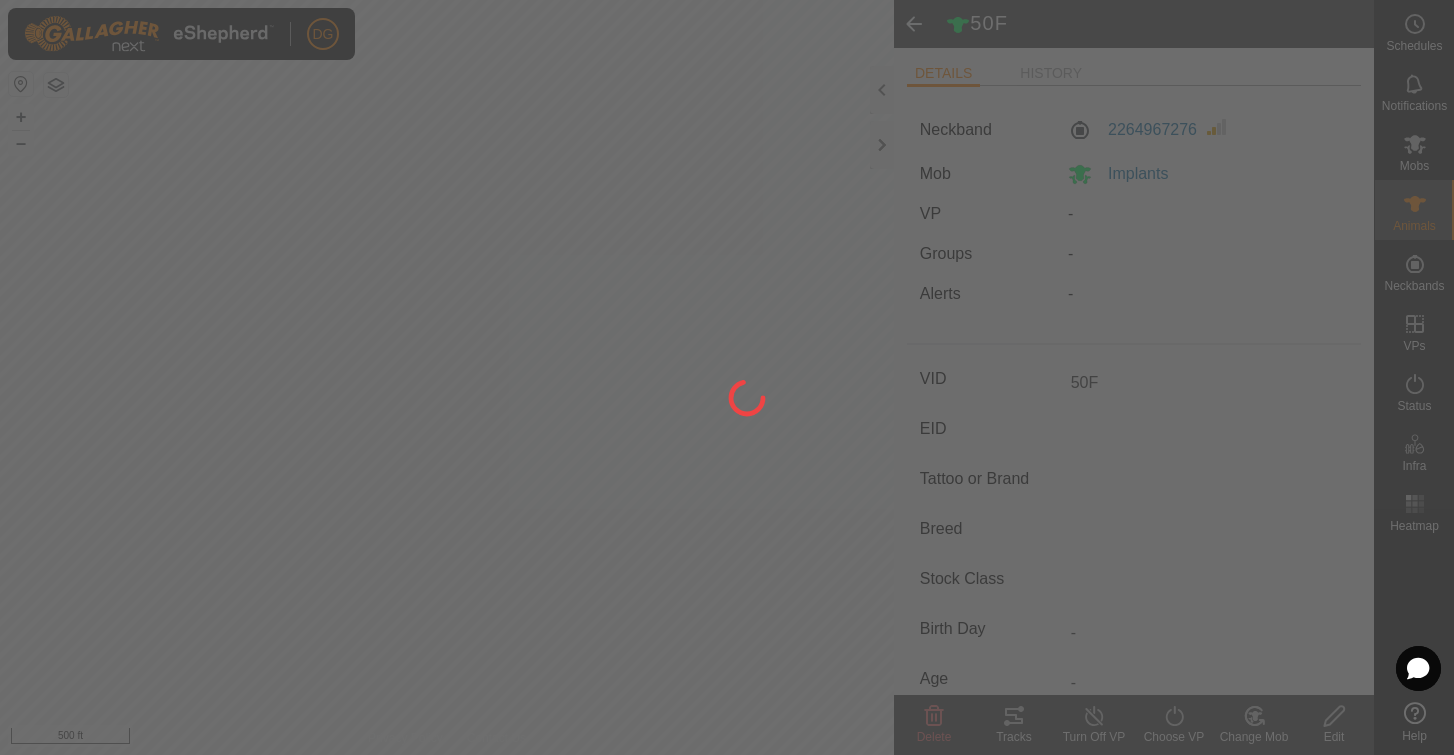 type on "-" 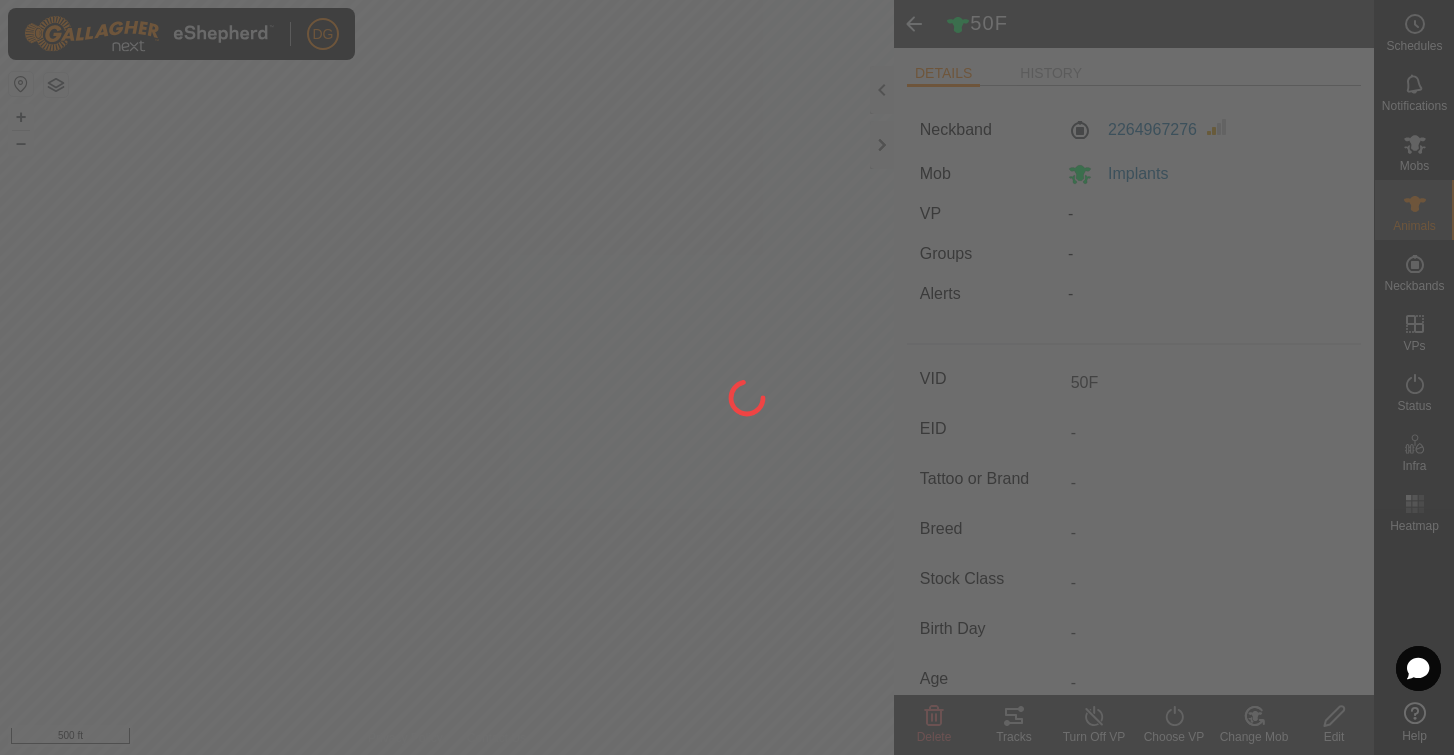 type on "-" 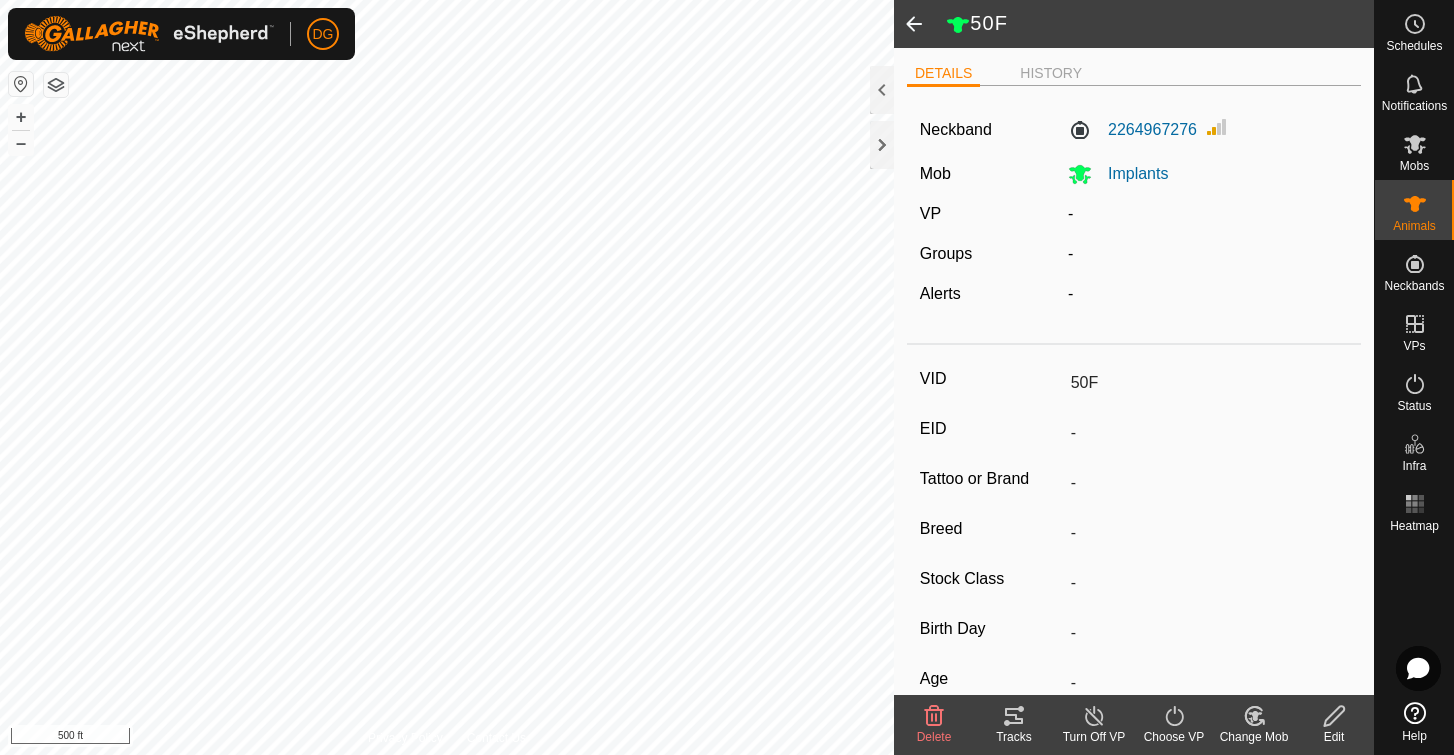 click 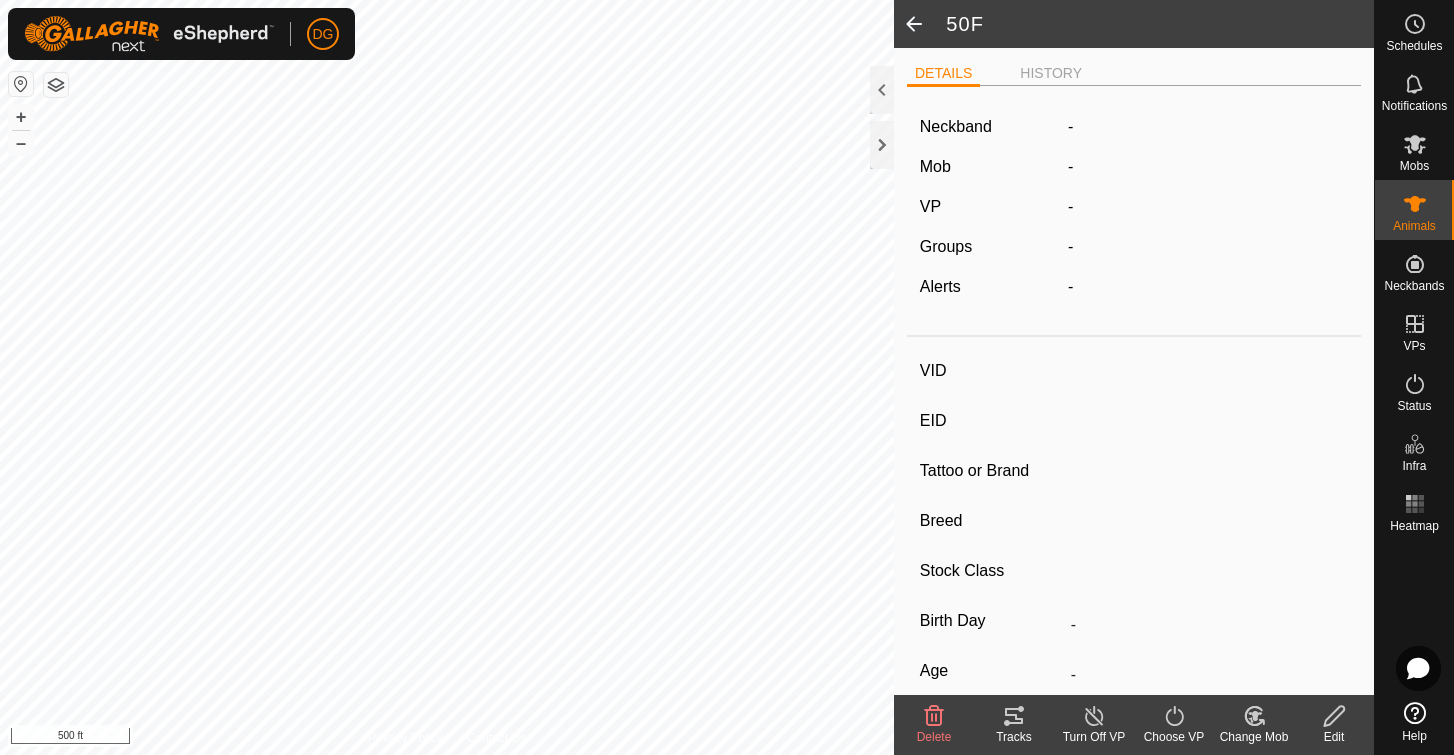 type on "50F" 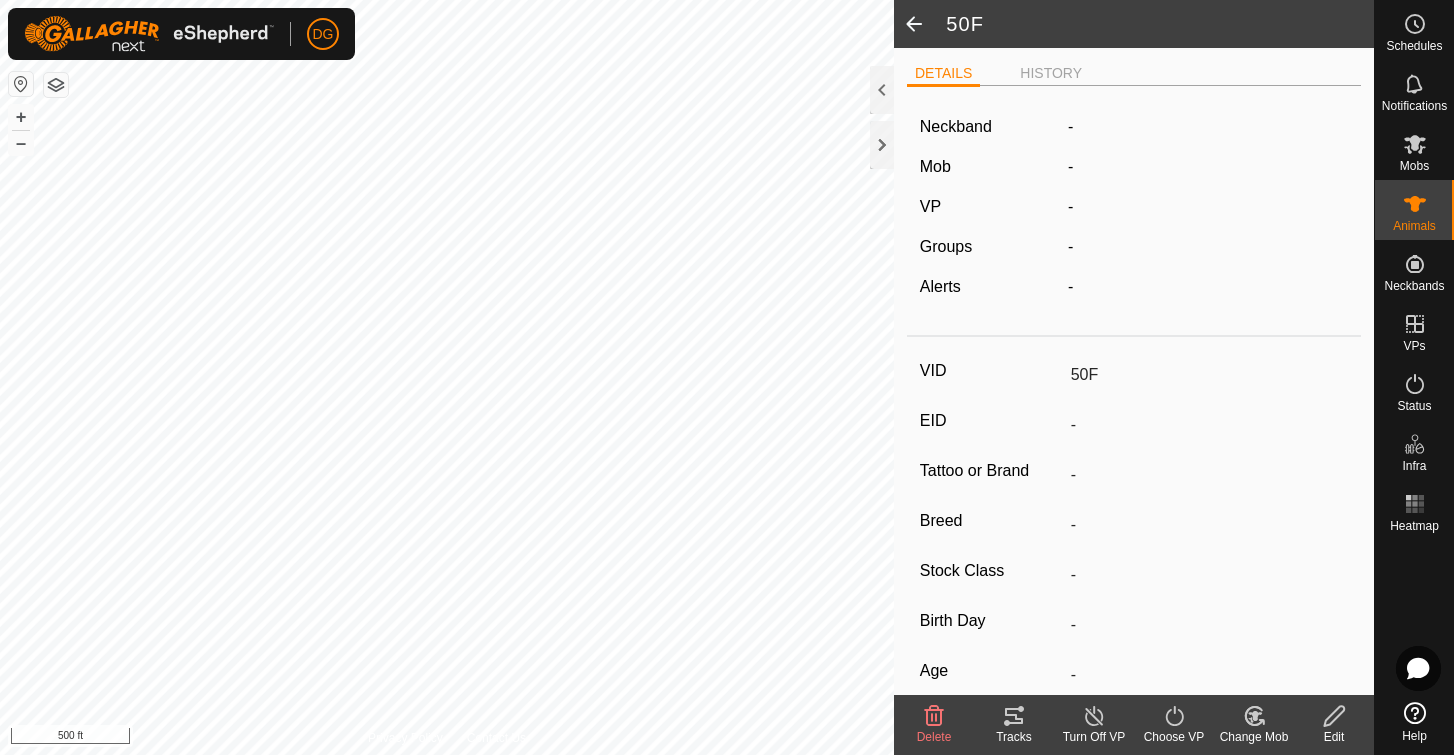 click 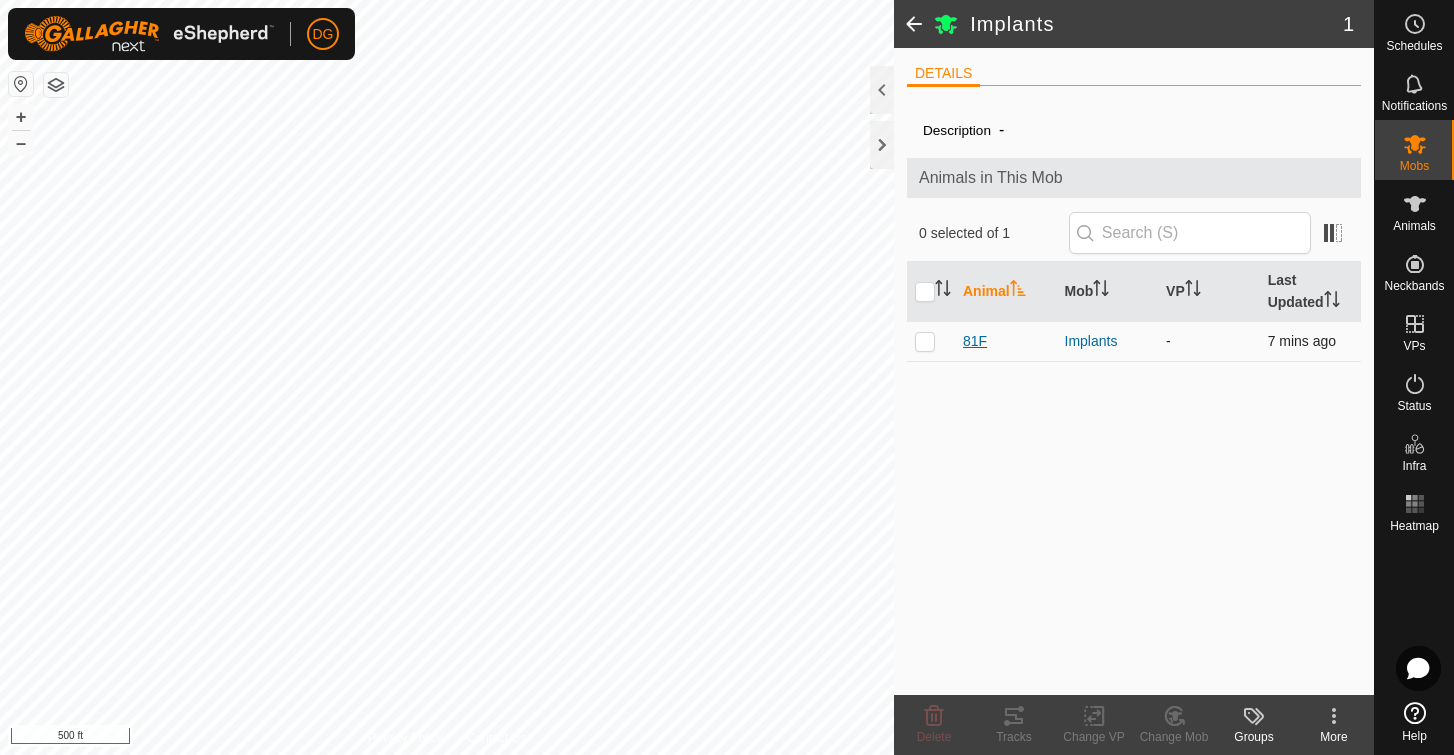 click on "81F" at bounding box center [975, 341] 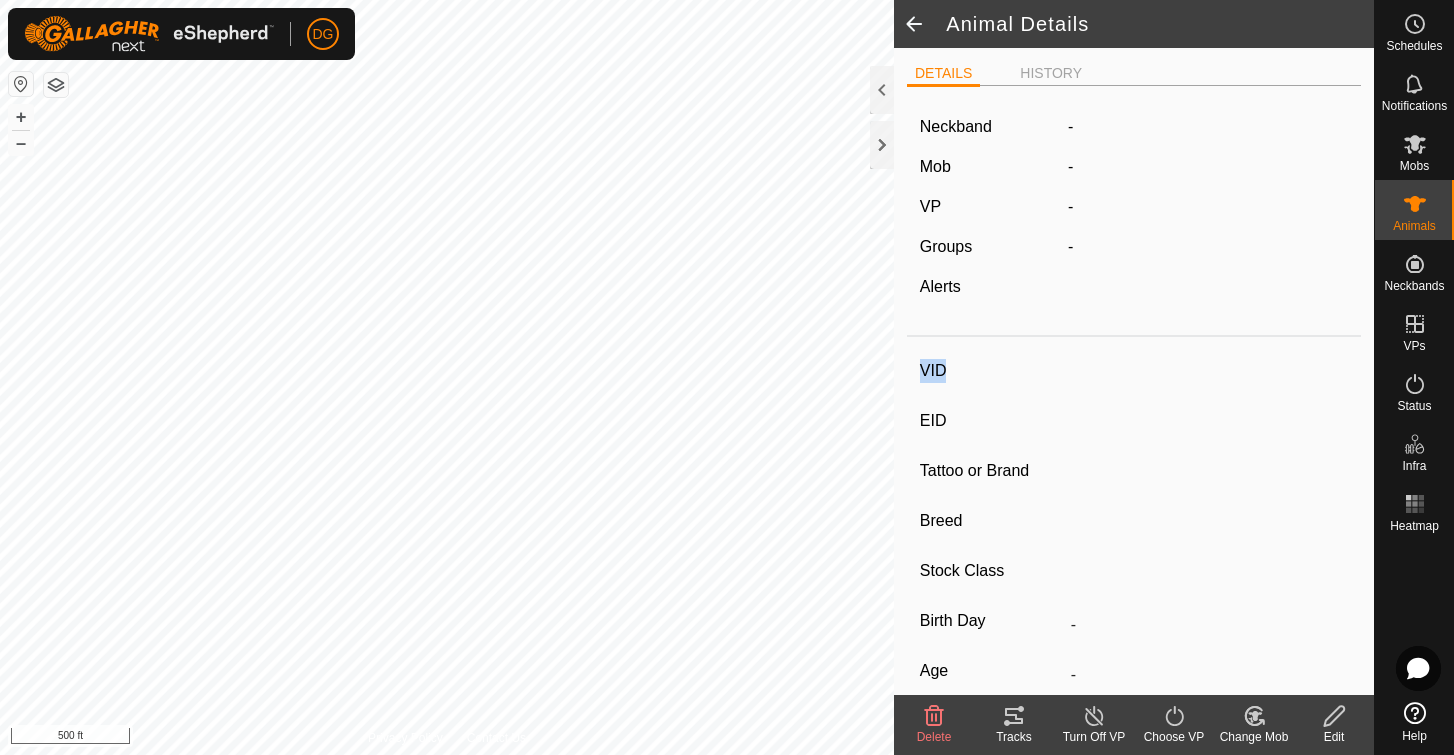 type on "81F" 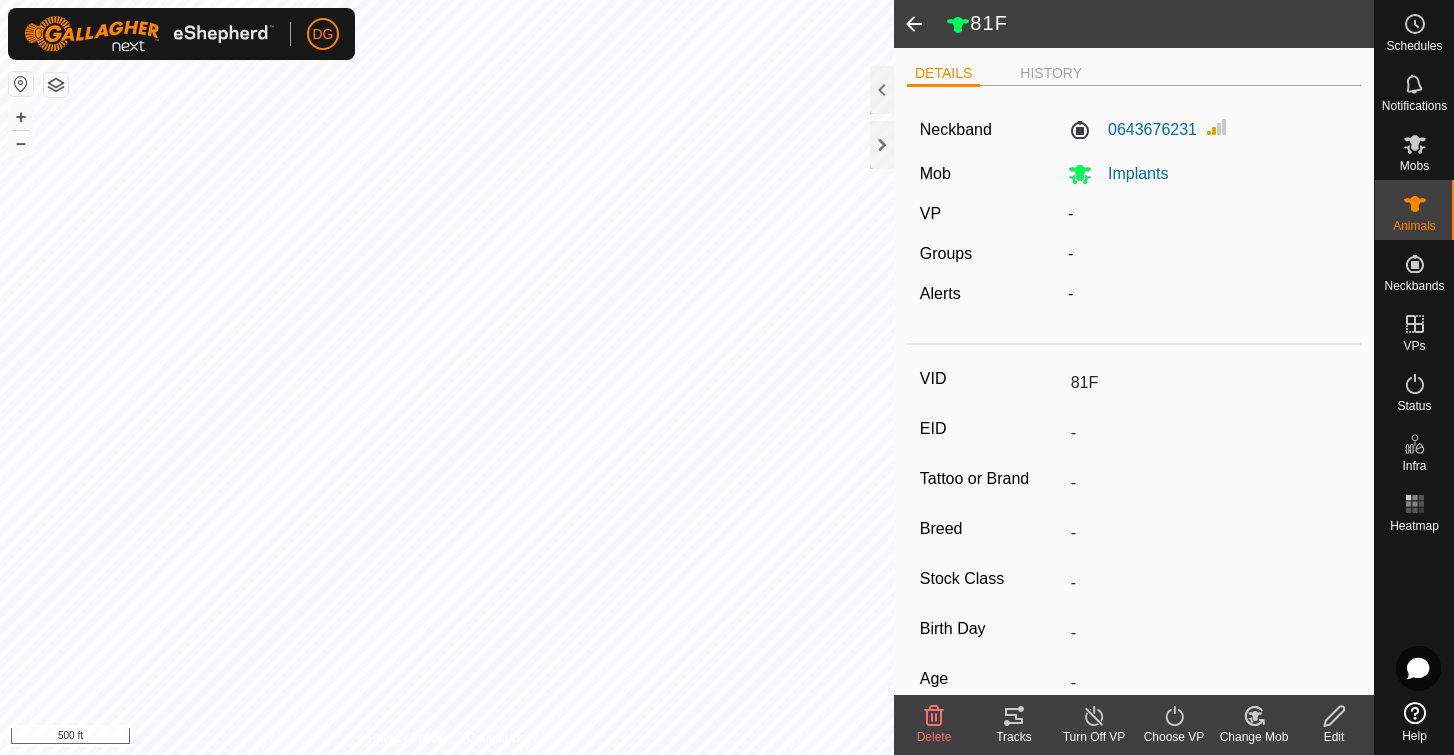 click 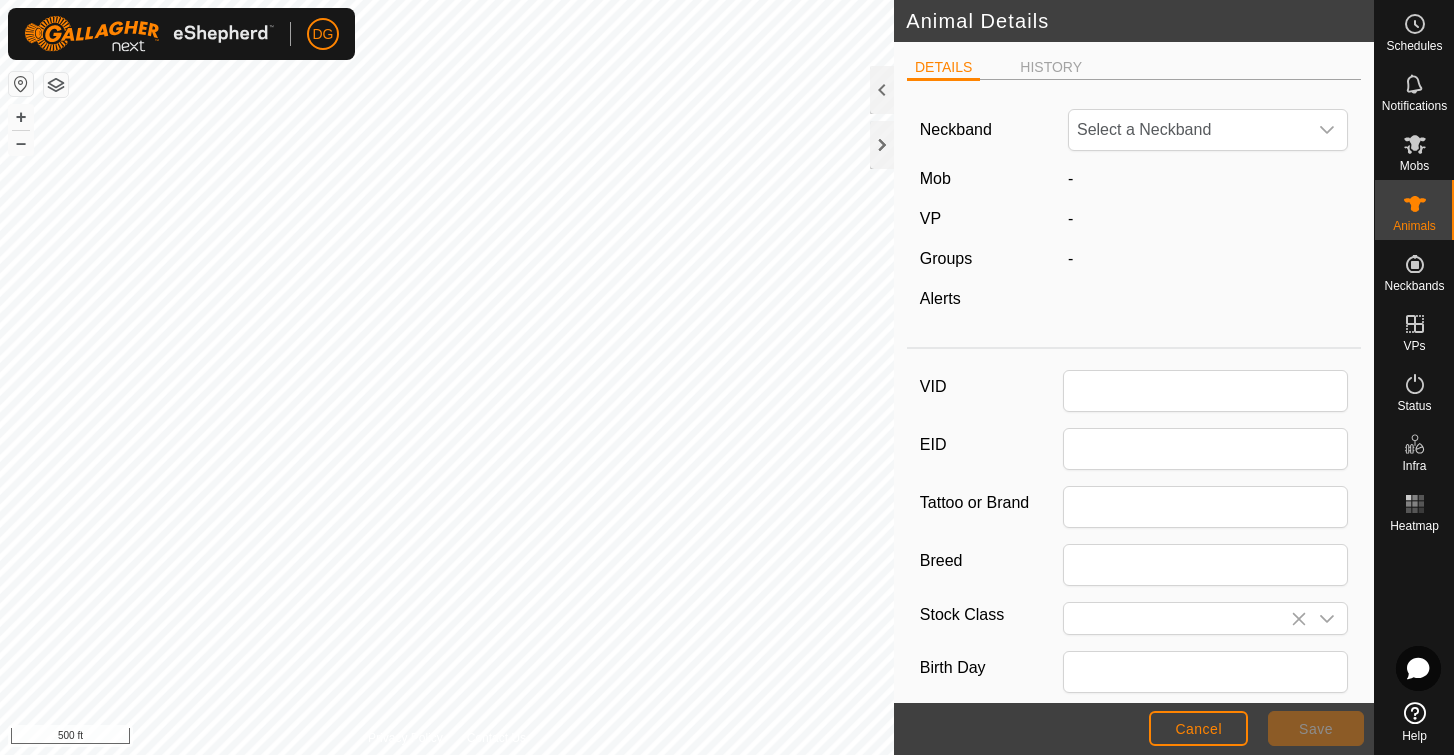 type on "81F" 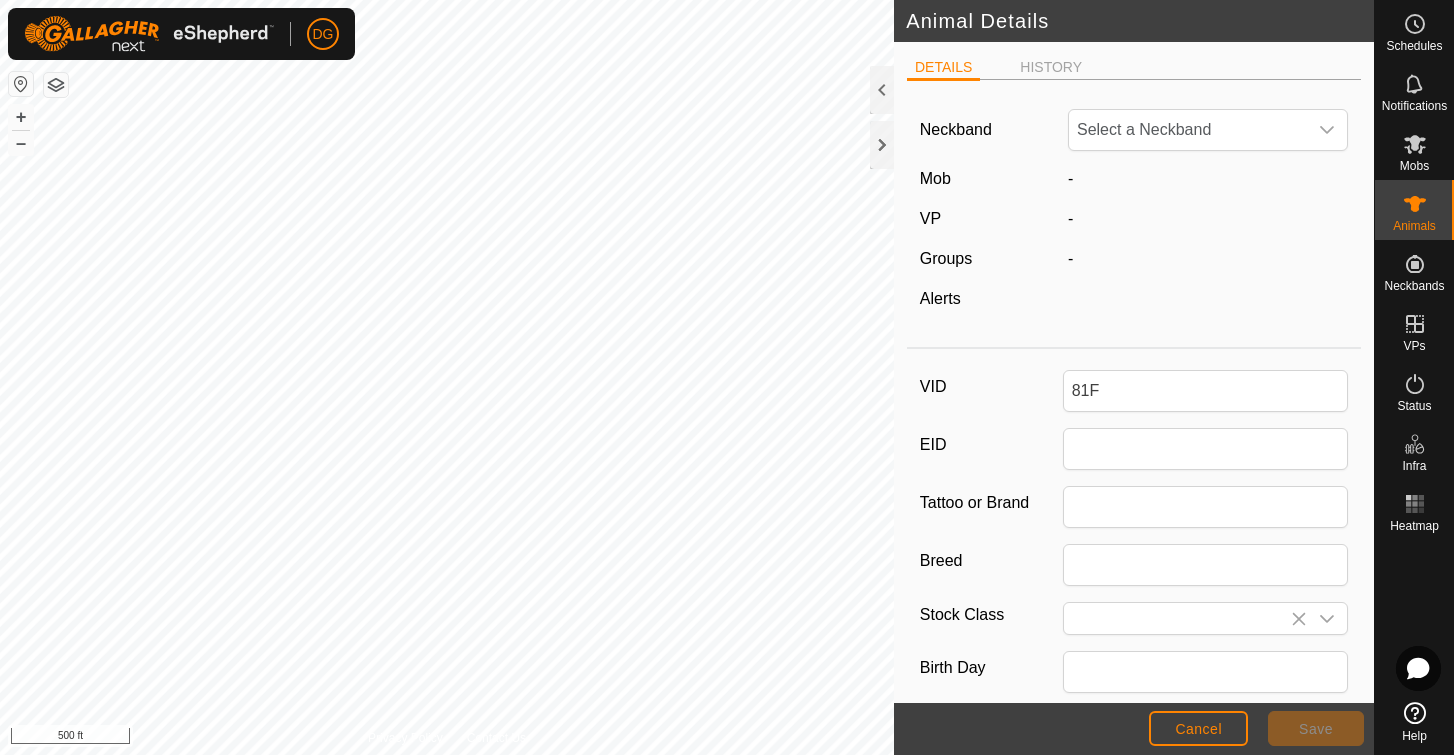type 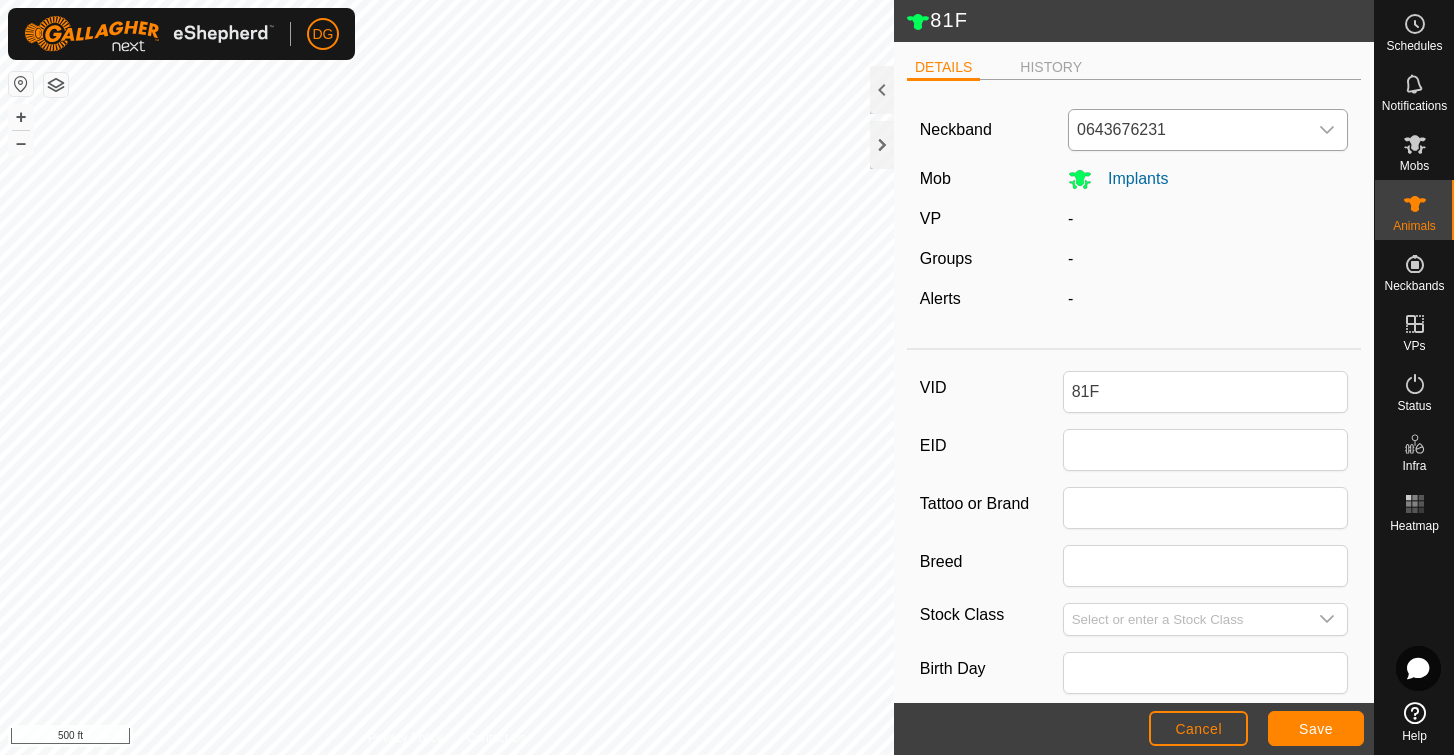 click on "0643676231" at bounding box center [1188, 130] 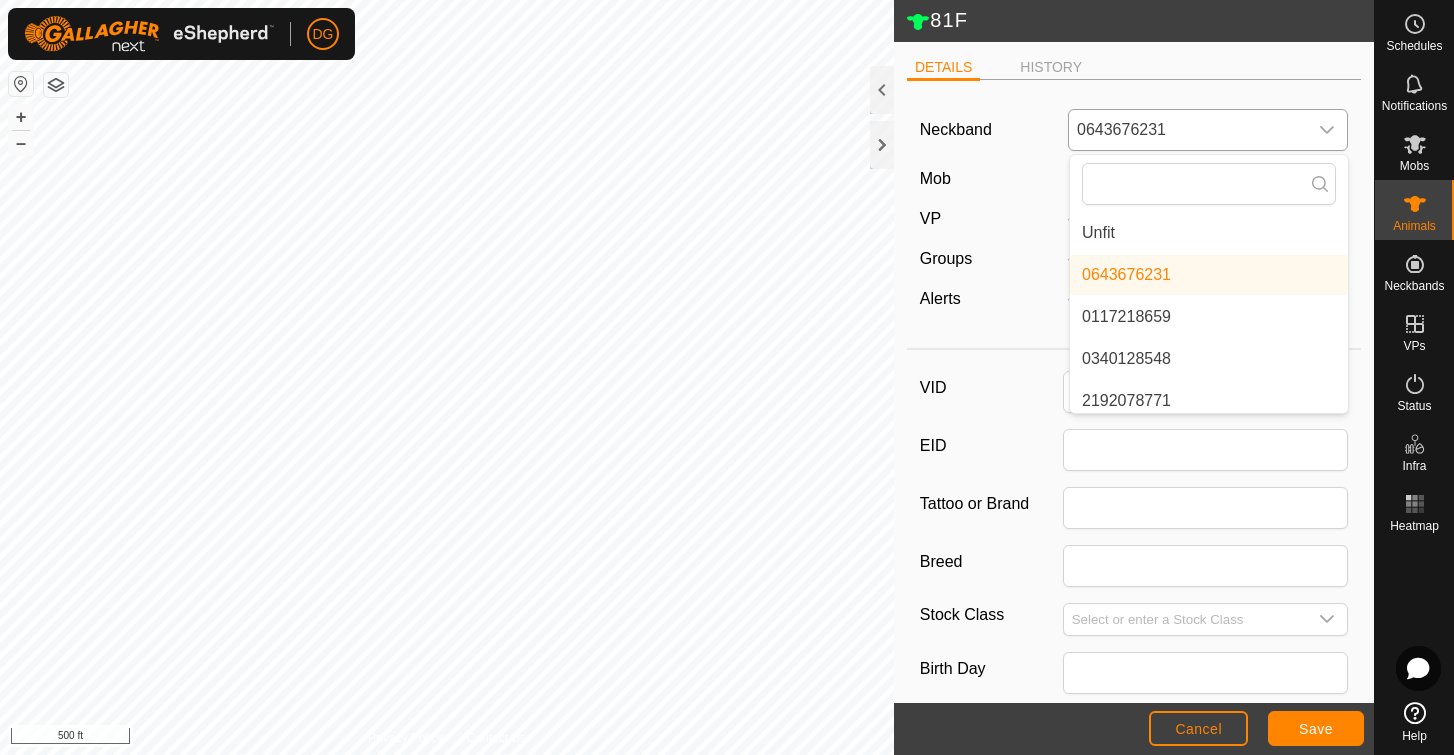 click on "Unfit" at bounding box center (1209, 233) 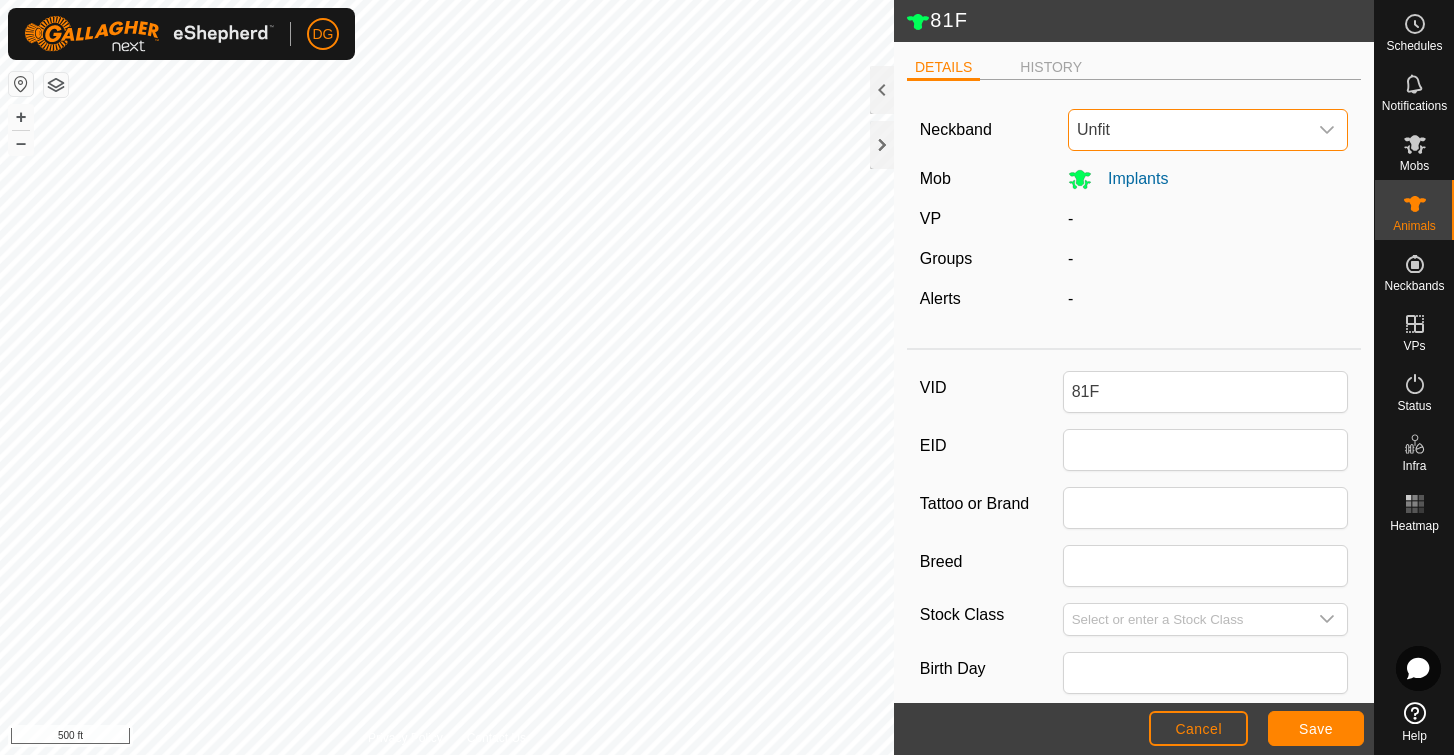 click on "Save" 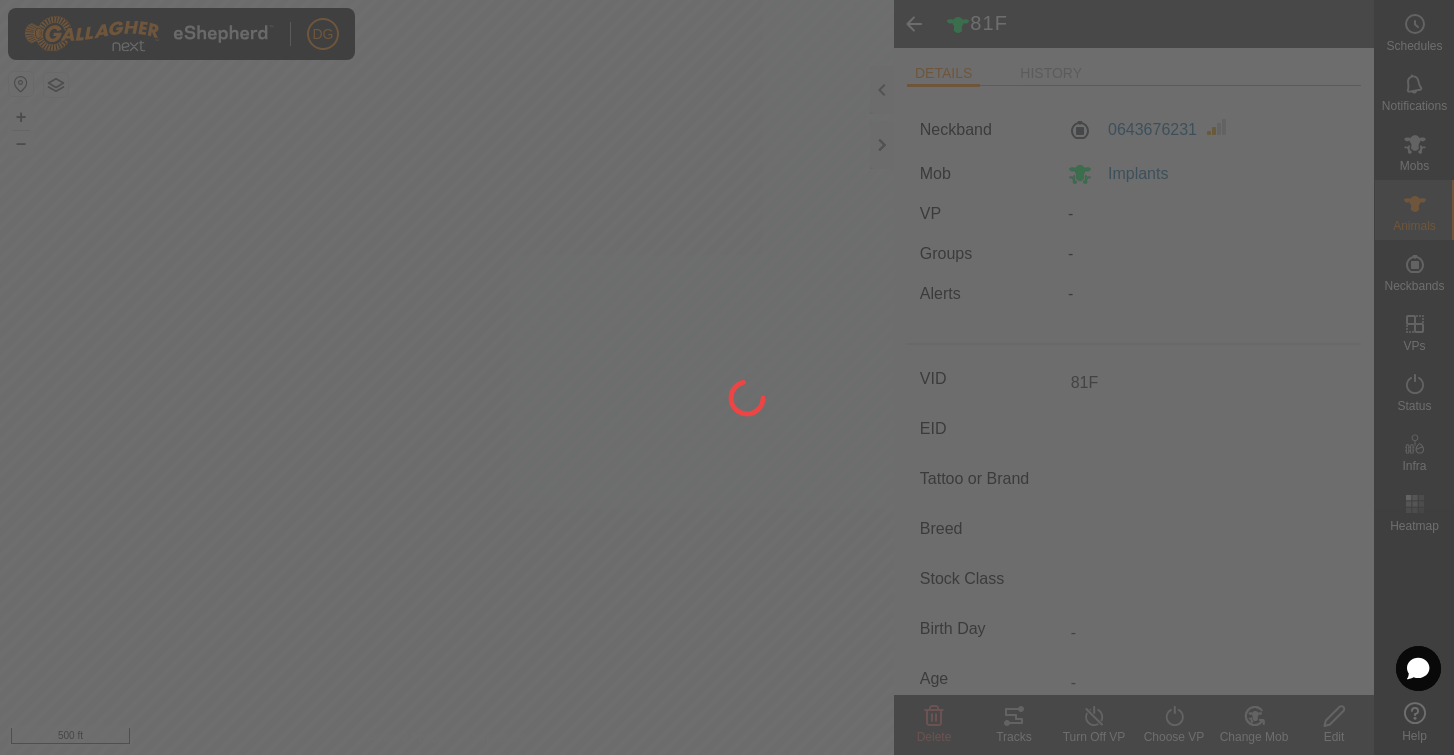 type on "-" 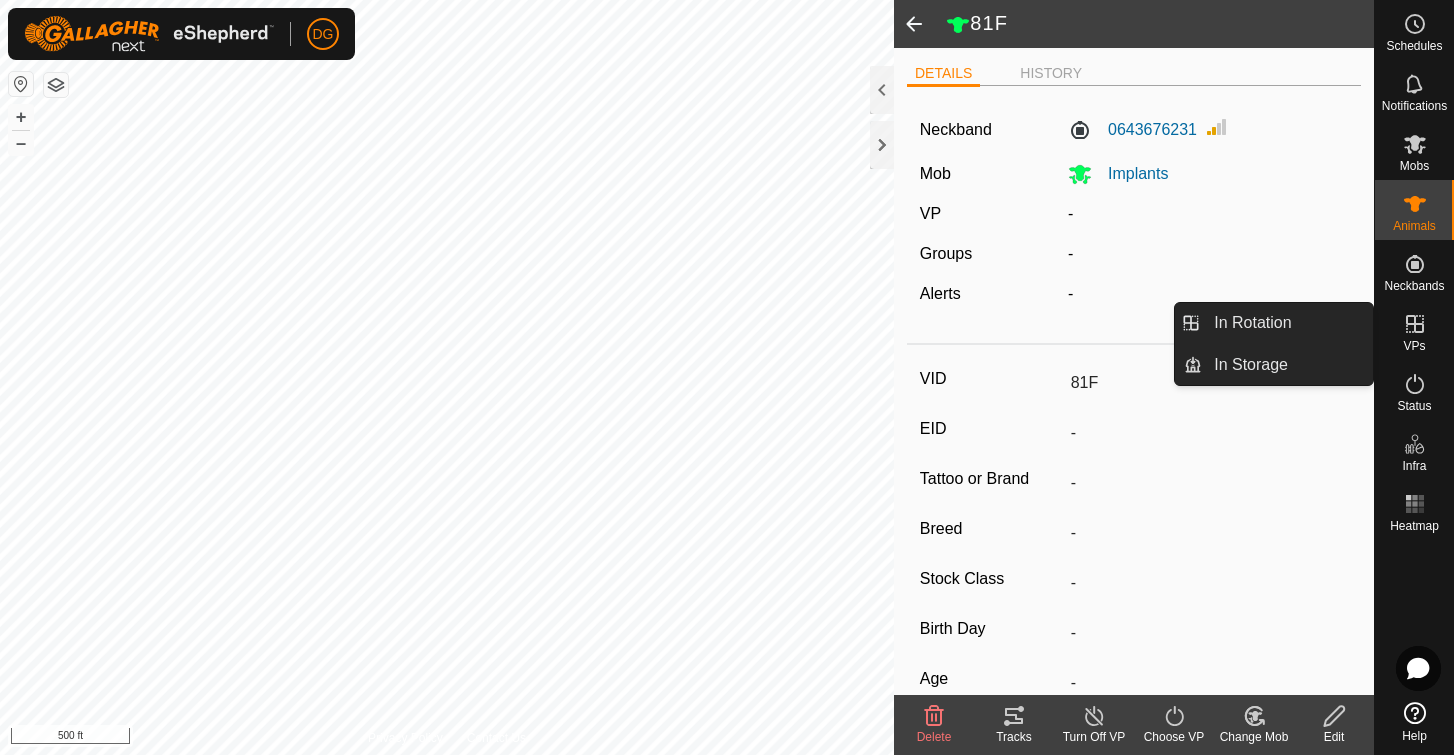 click 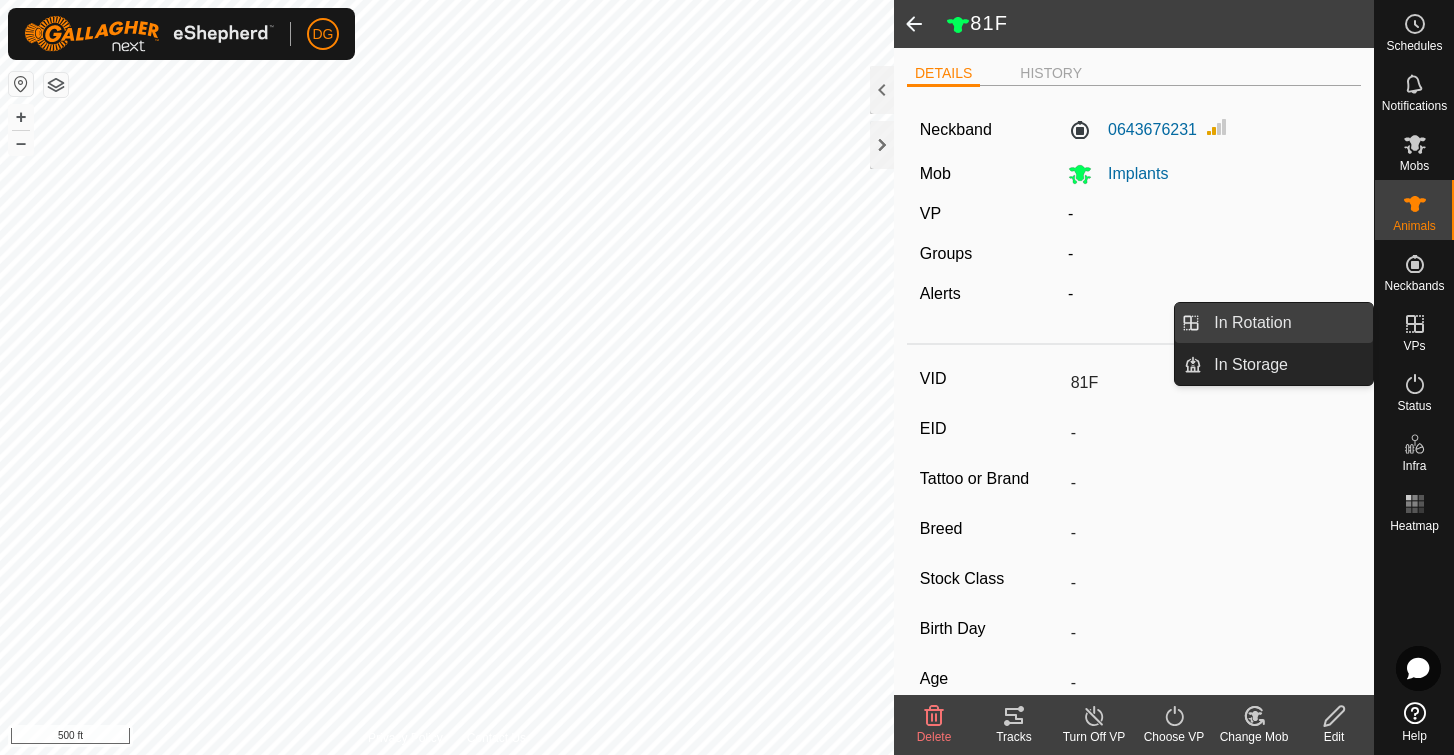 click on "In Rotation" at bounding box center (1287, 323) 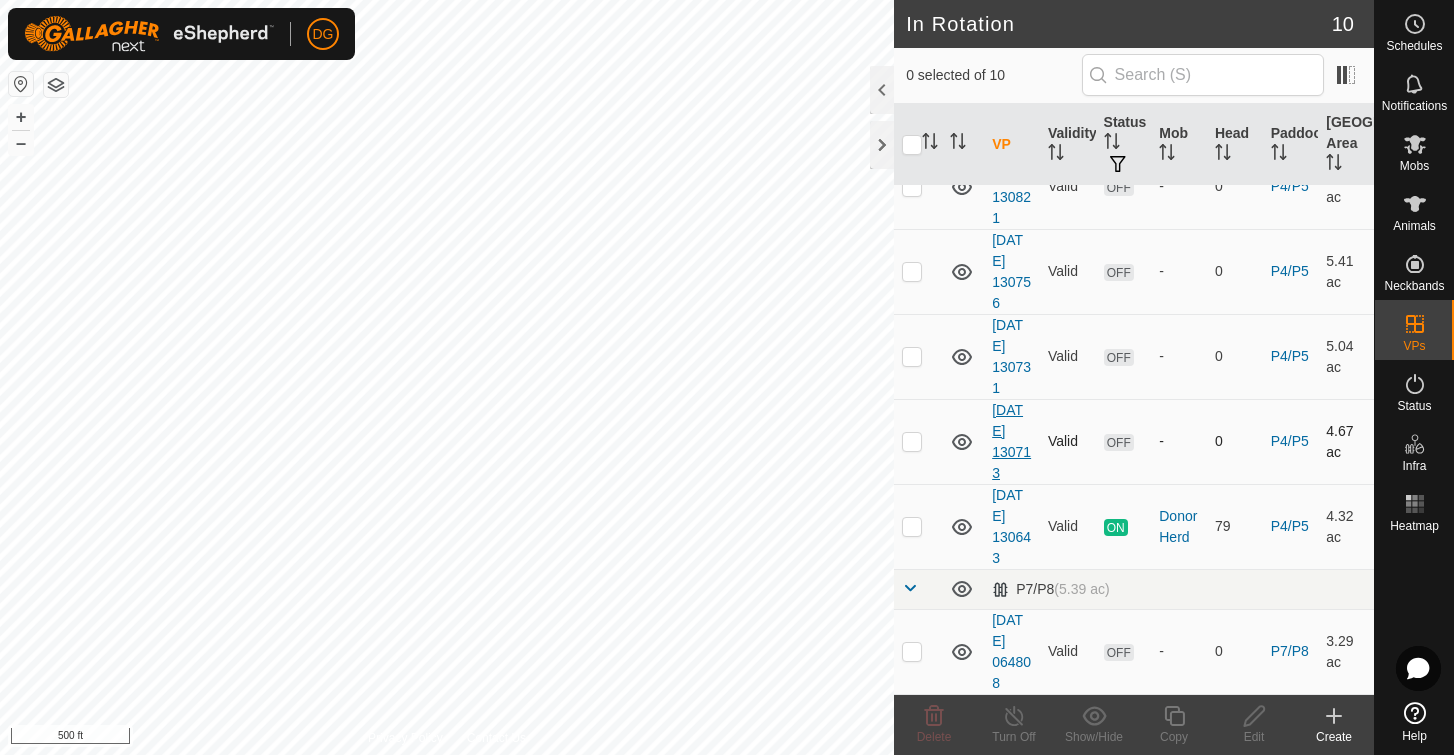 scroll, scrollTop: 422, scrollLeft: 0, axis: vertical 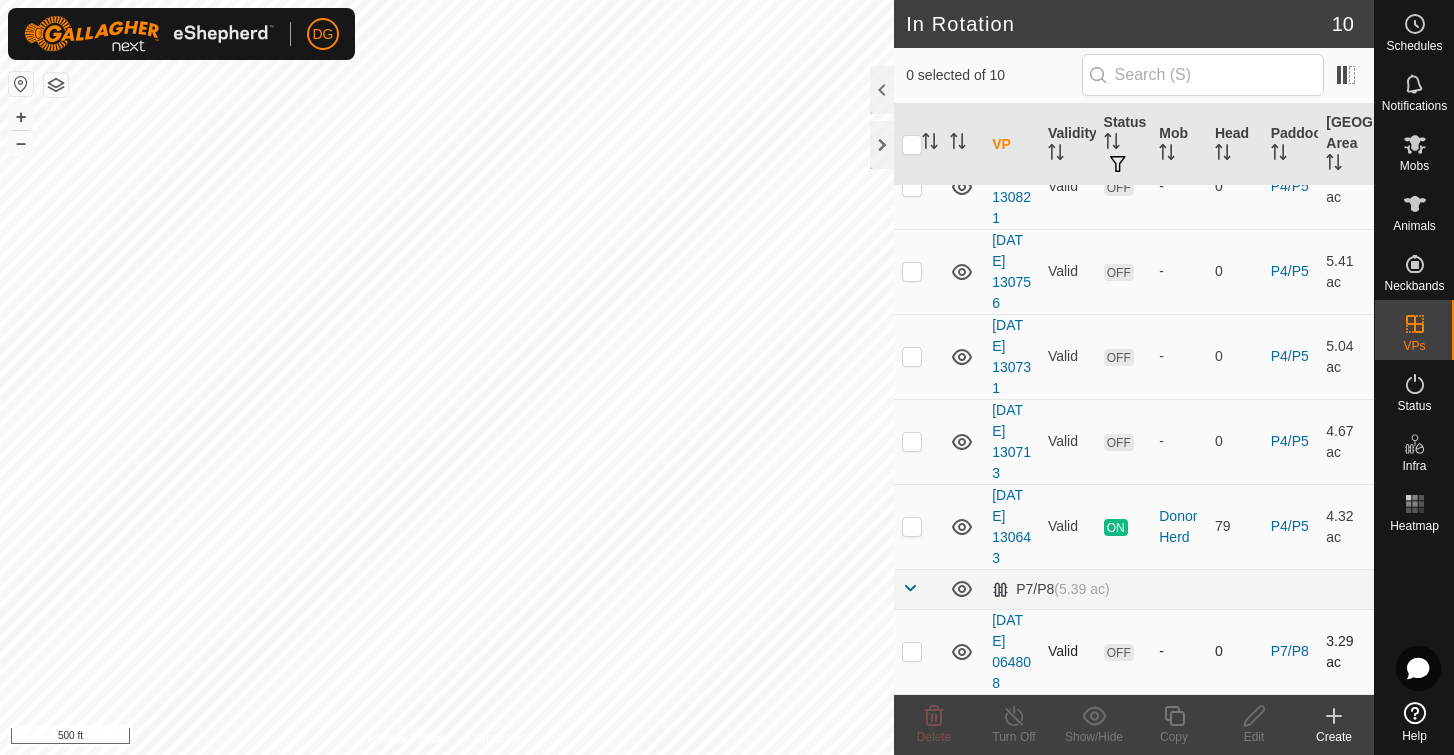 click at bounding box center (912, 651) 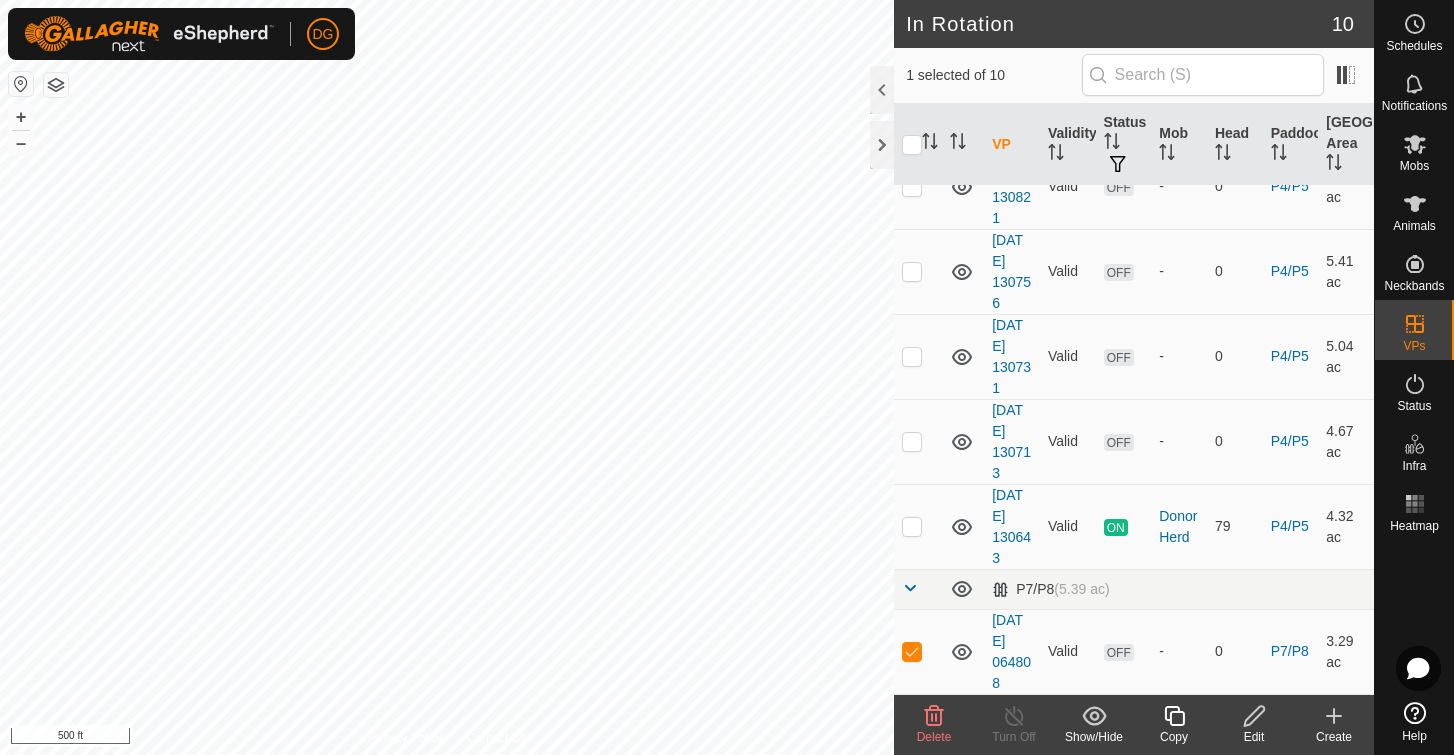 click 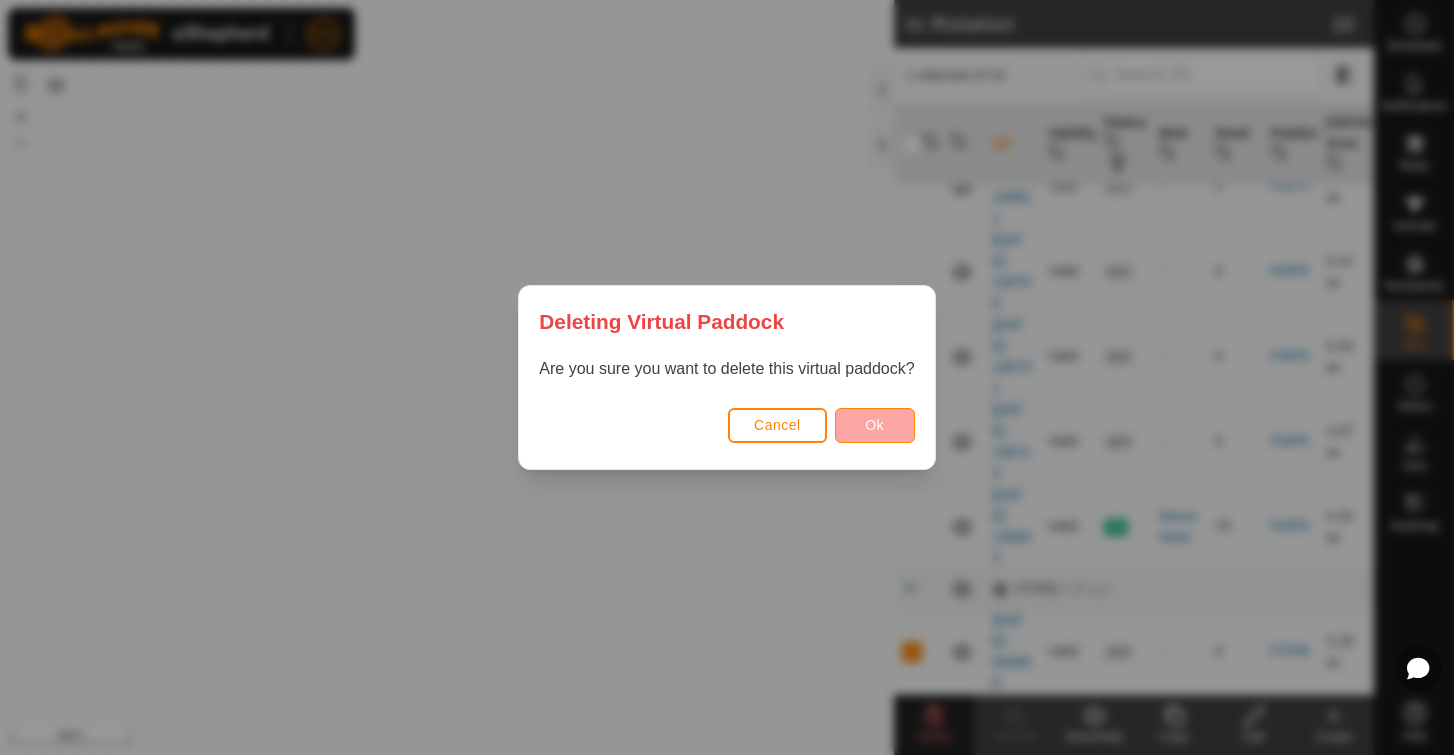 click on "Ok" at bounding box center [874, 425] 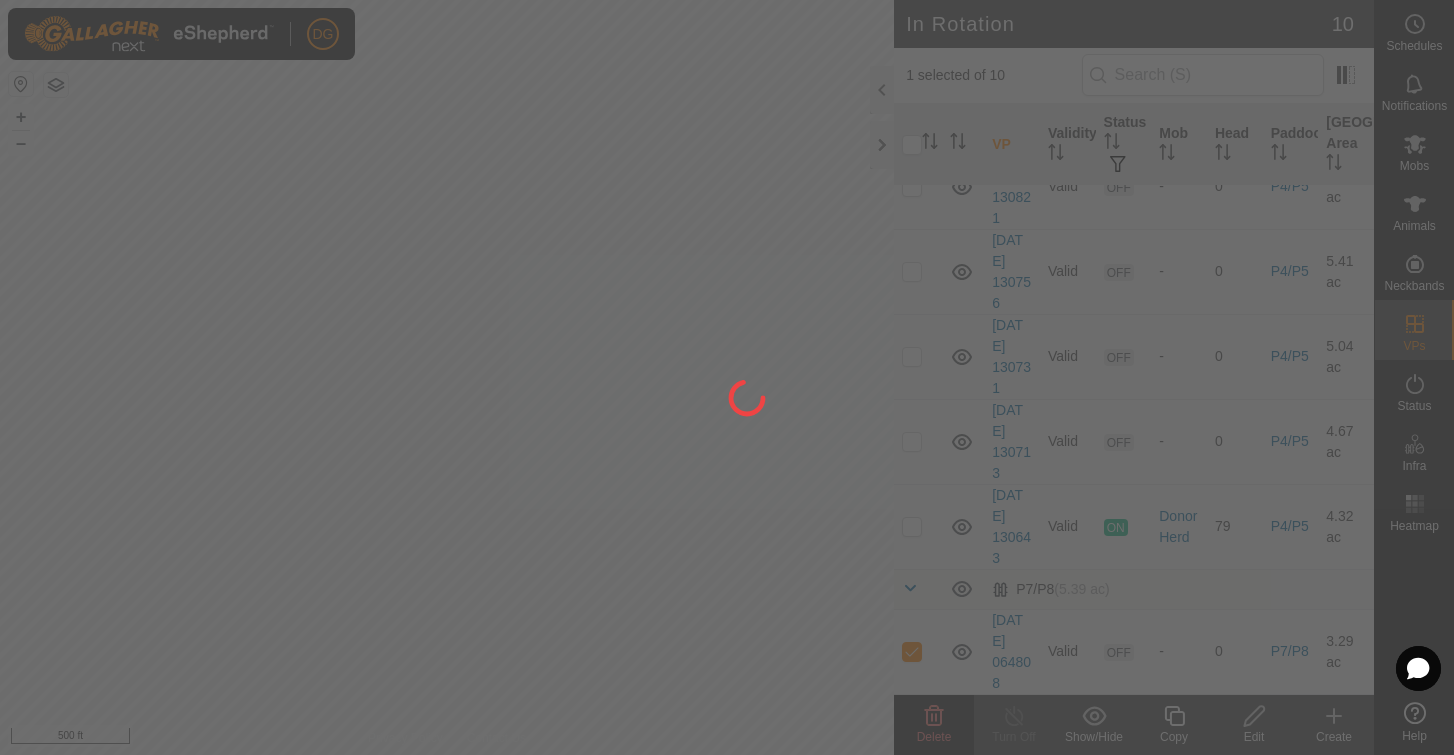checkbox on "false" 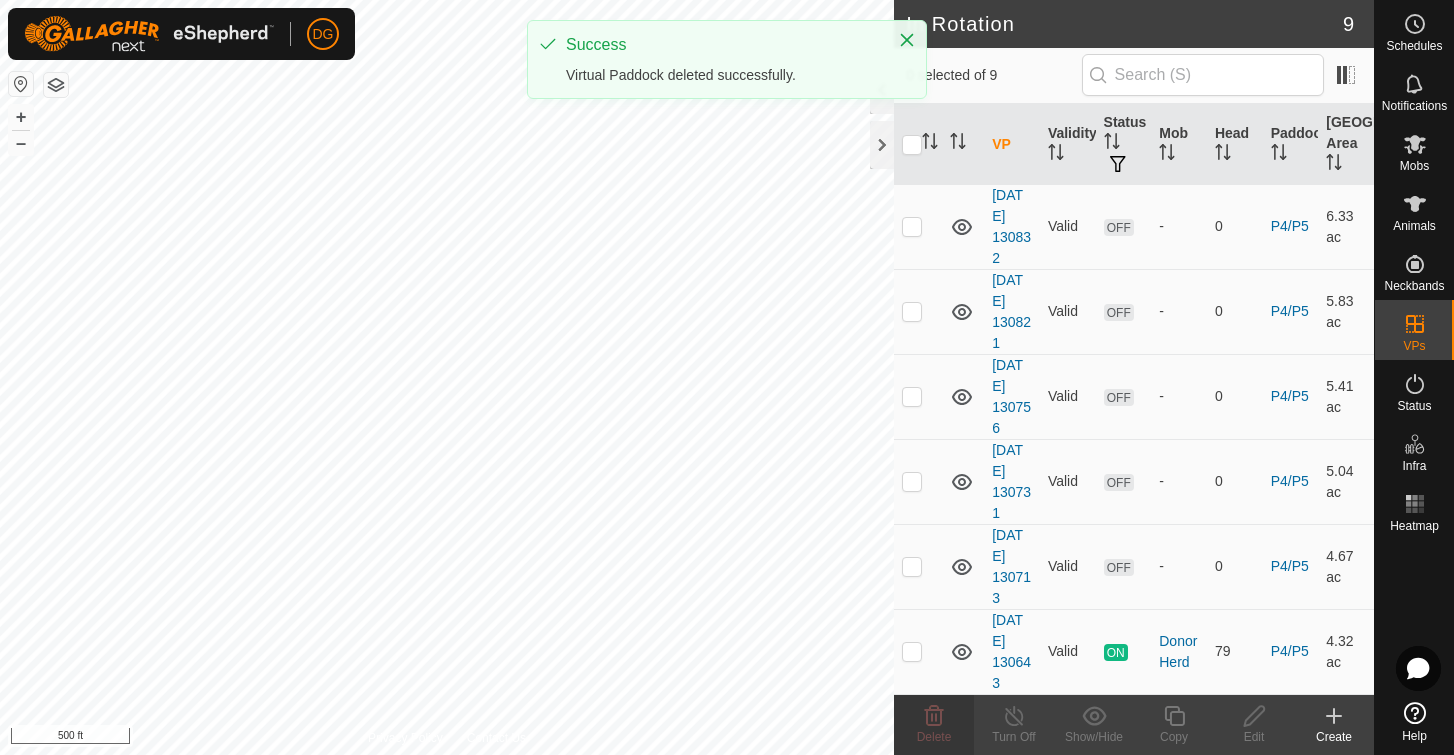 scroll, scrollTop: 297, scrollLeft: 0, axis: vertical 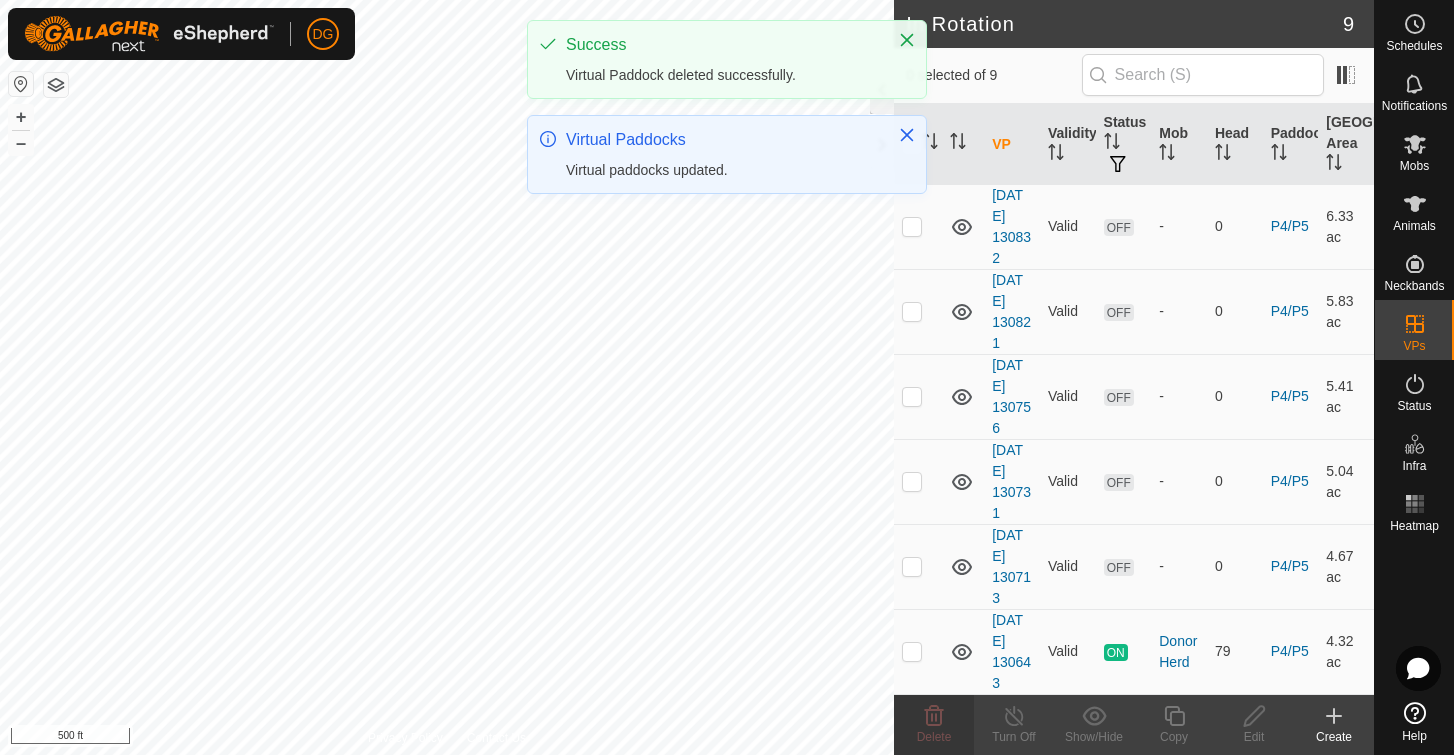 click 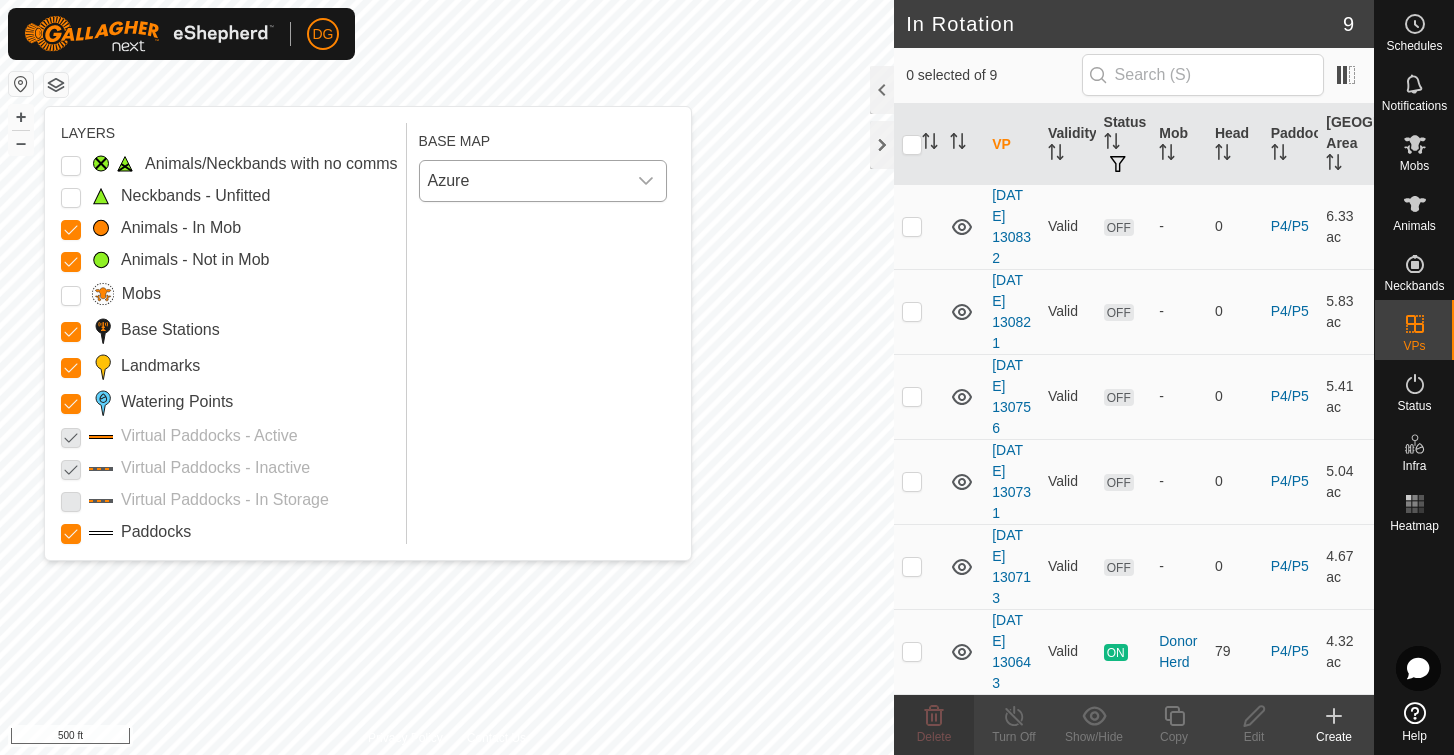 click on "Azure" at bounding box center [523, 181] 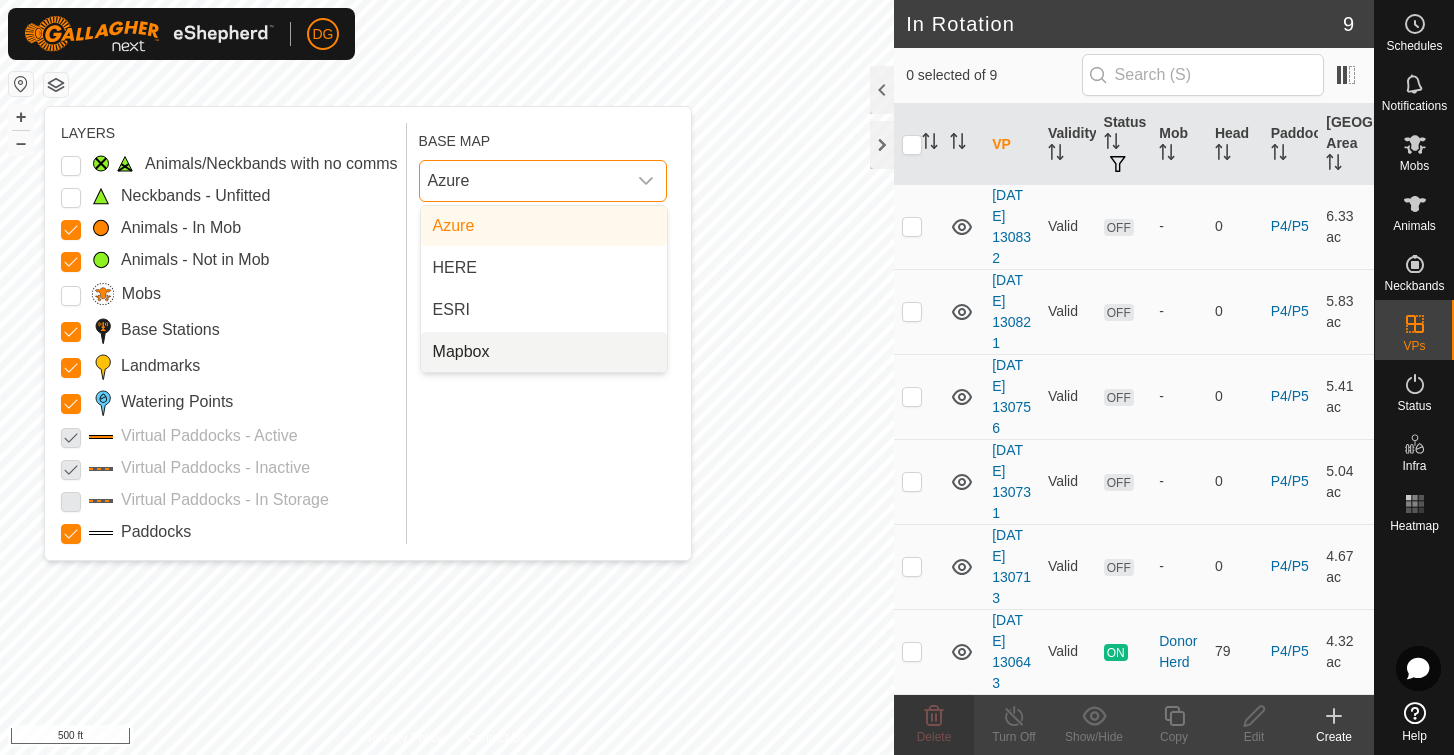 click on "Mapbox" at bounding box center (461, 352) 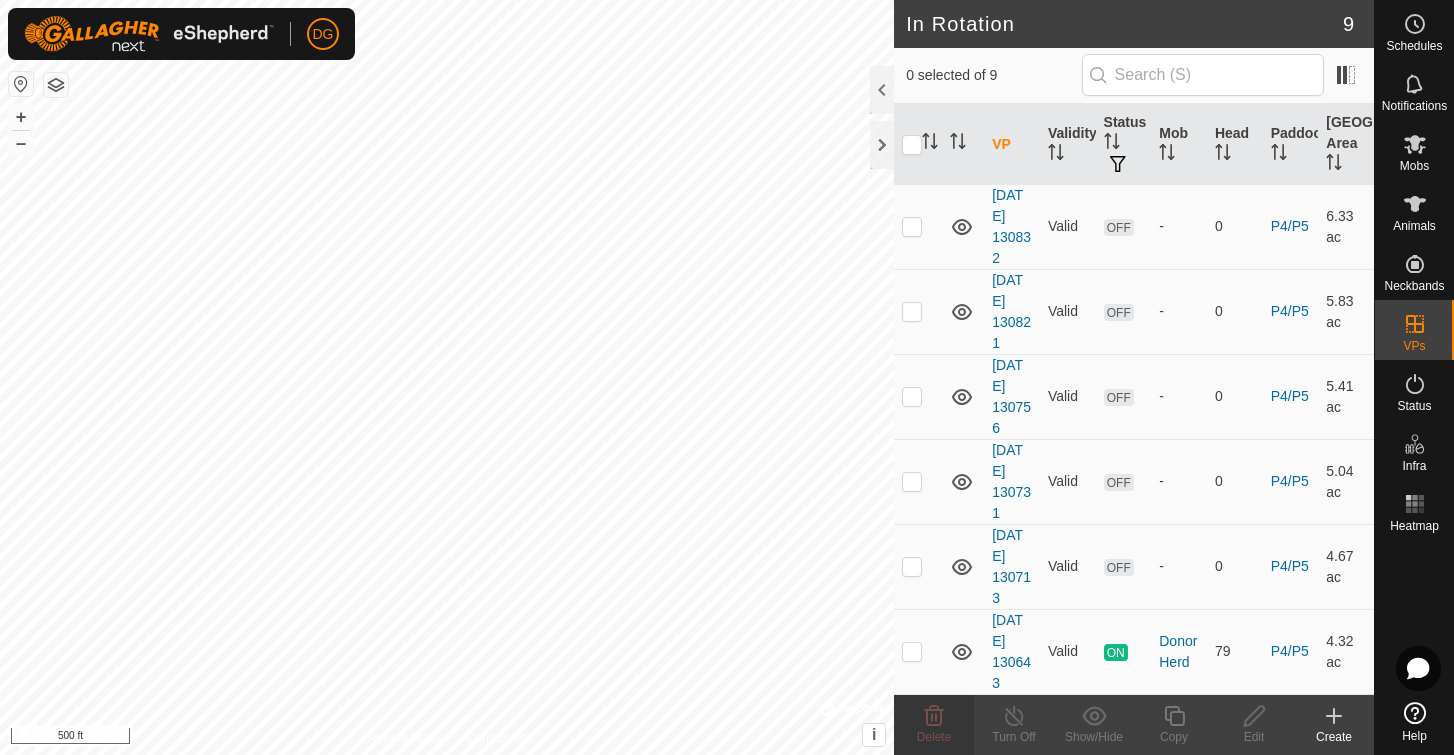 click 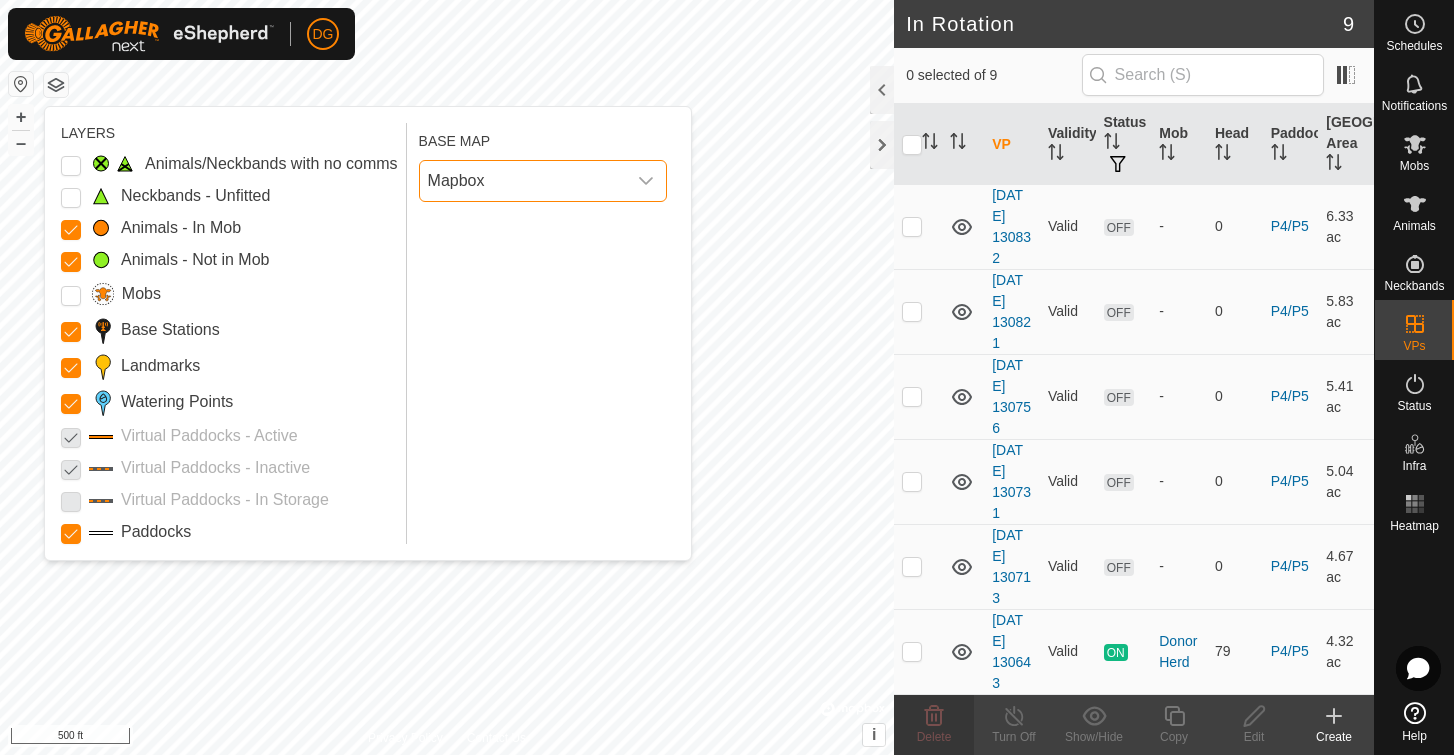 click on "Mapbox" at bounding box center [523, 181] 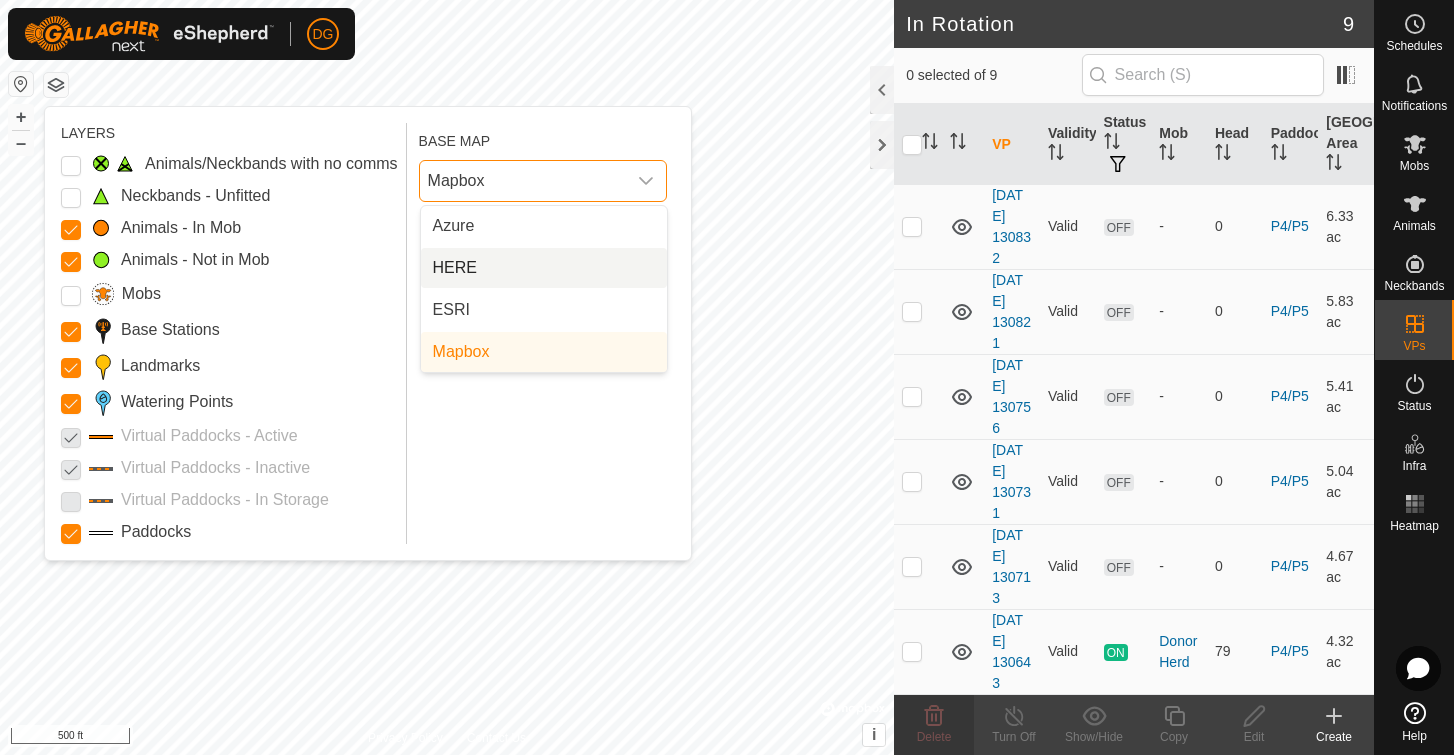 click on "HERE" at bounding box center [544, 268] 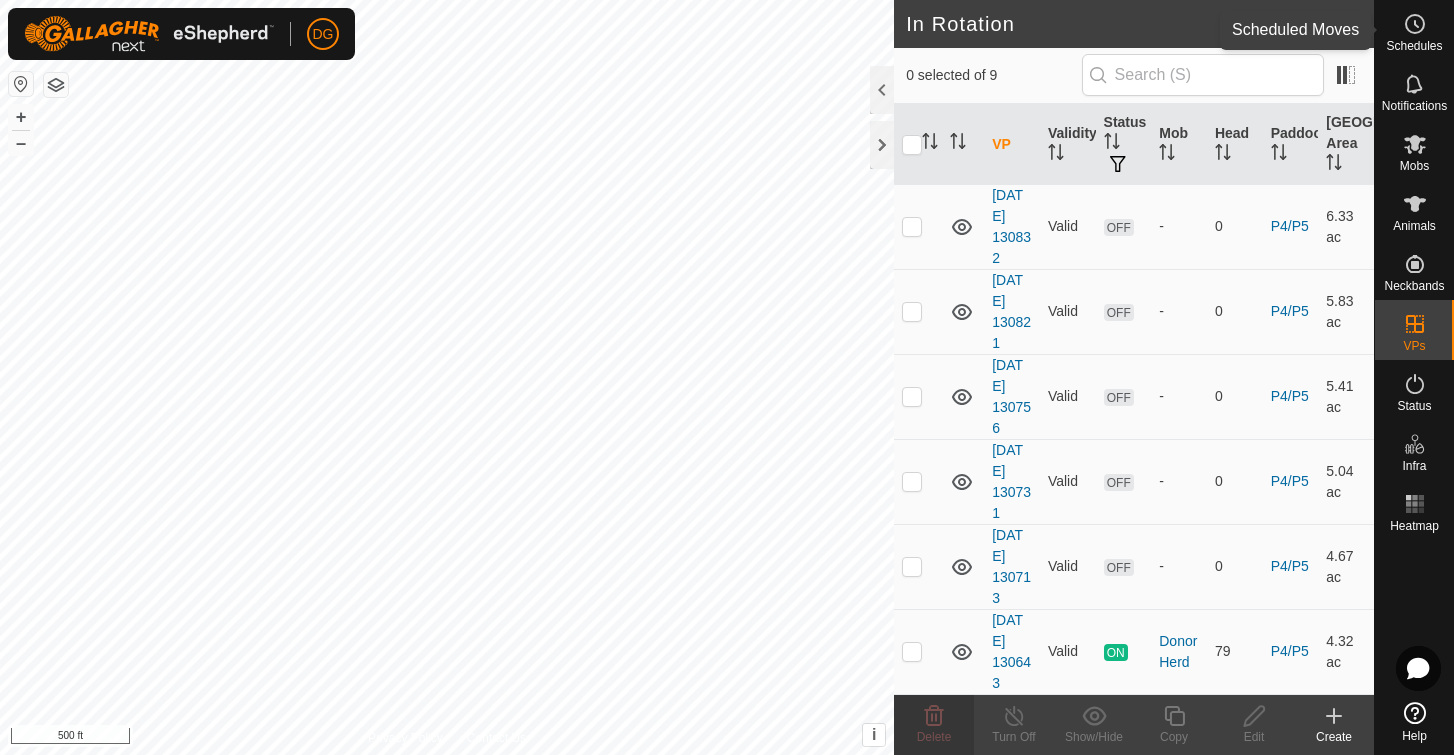 click 